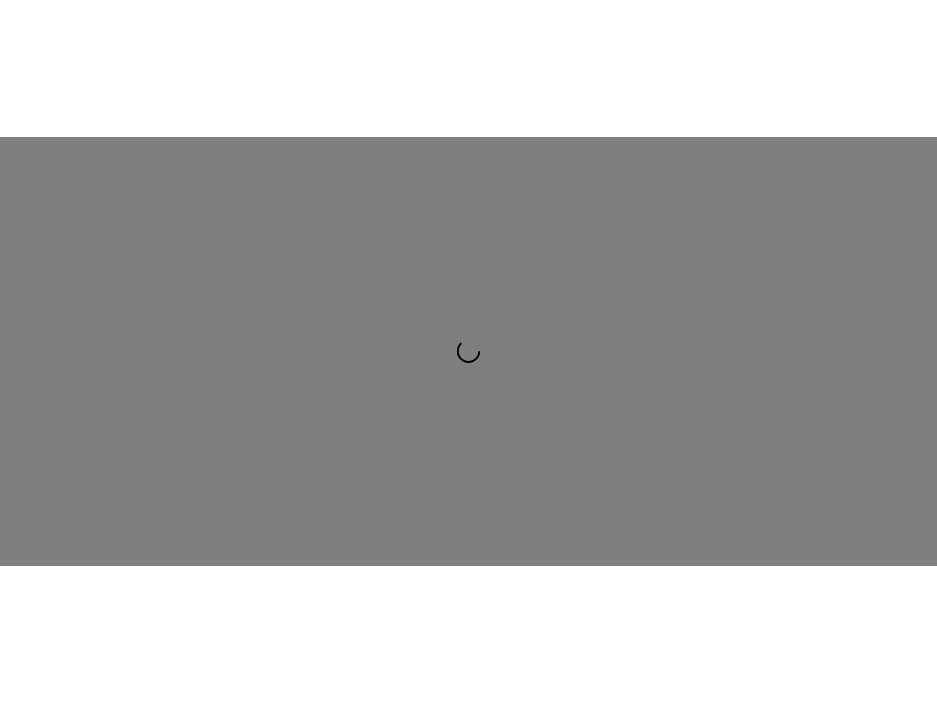 scroll, scrollTop: 0, scrollLeft: 0, axis: both 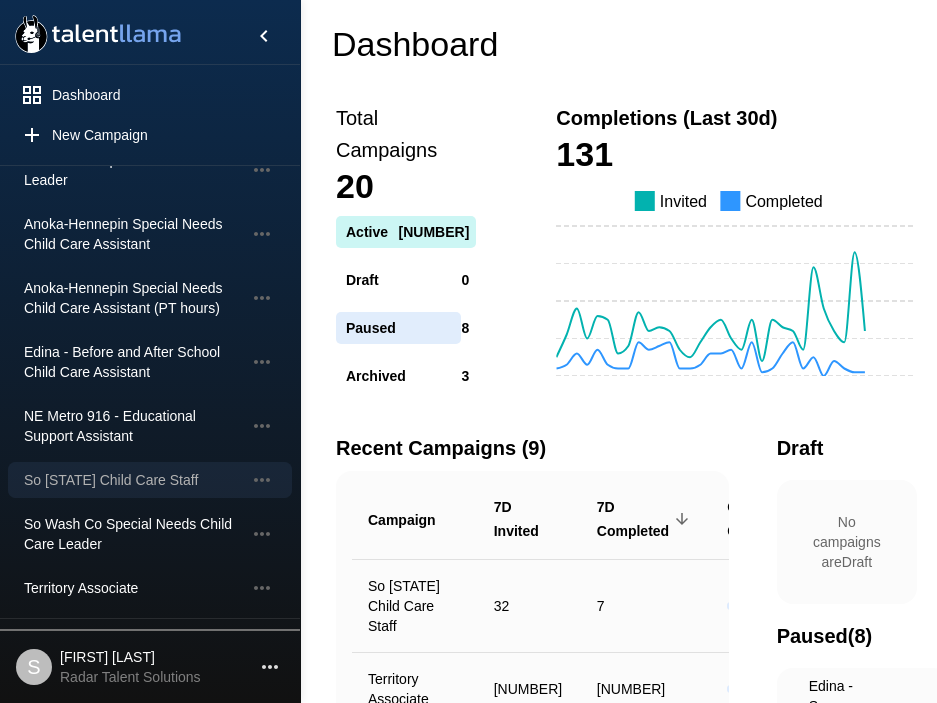 click on "So [STATE] Child Care Staff" at bounding box center (134, 106) 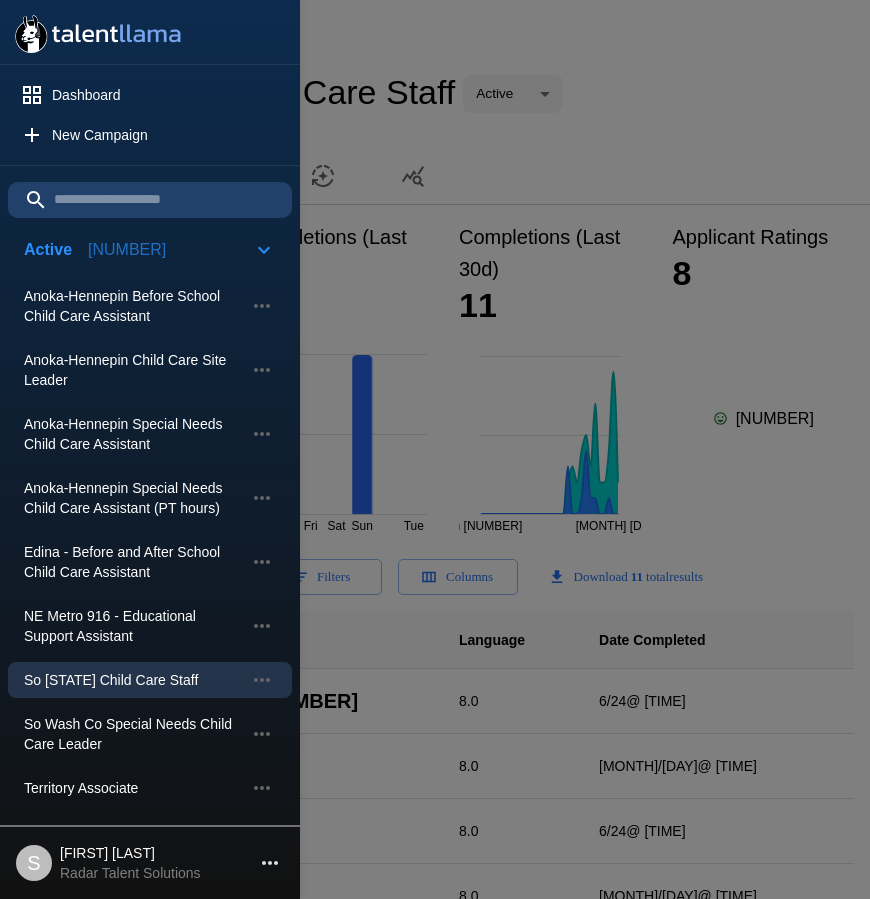 click at bounding box center (435, 449) 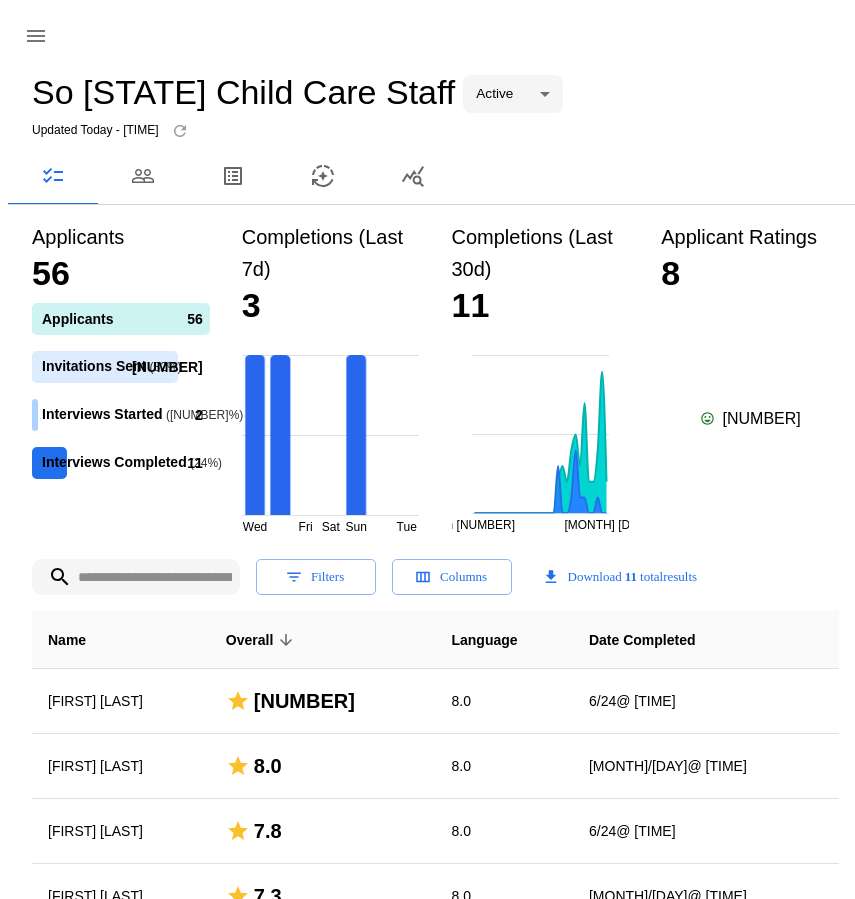 click at bounding box center (143, 176) 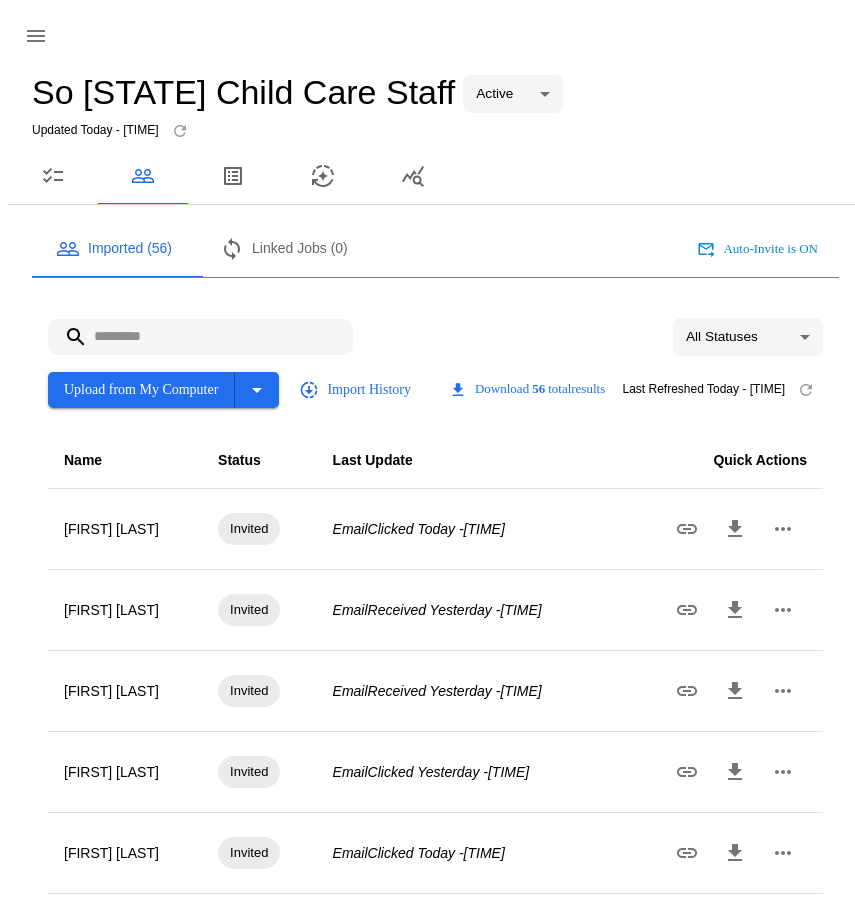click at bounding box center (200, 337) 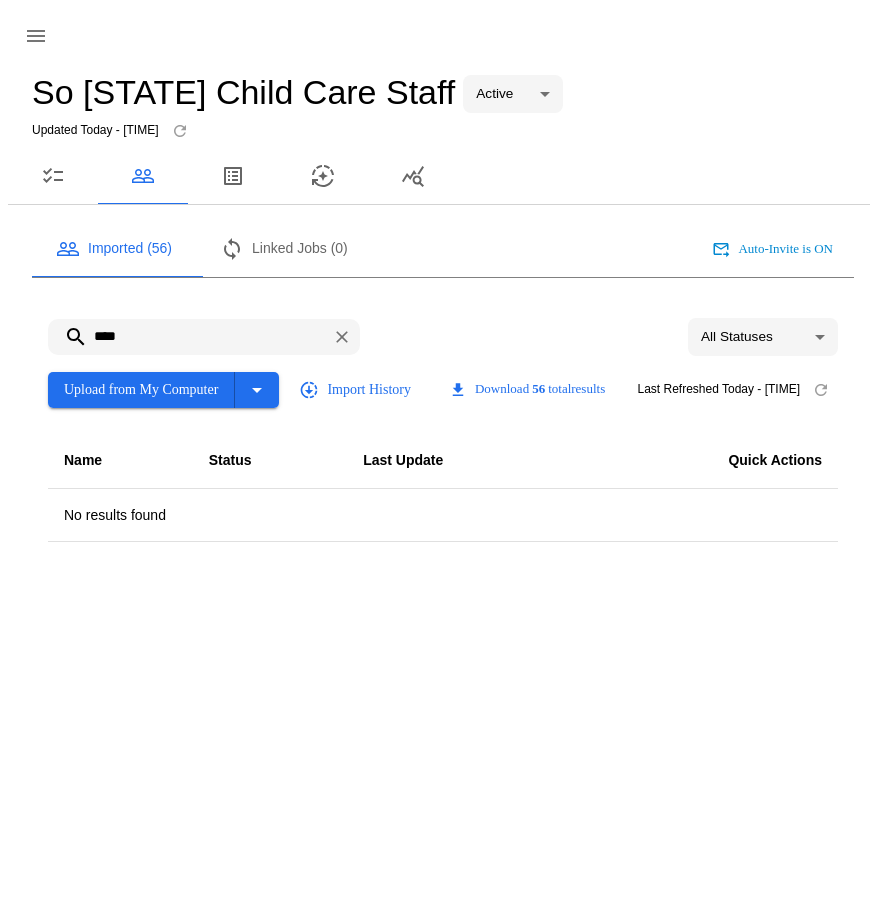 type on "****" 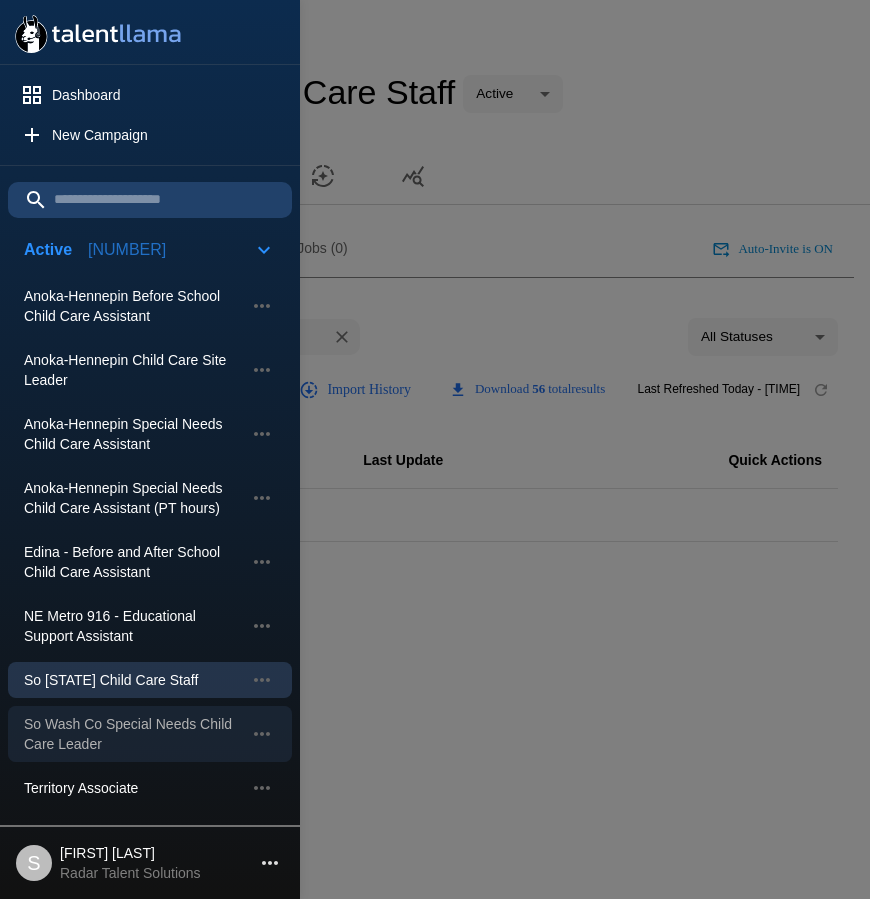 click on "So Wash Co Special Needs Child Care Leader" at bounding box center (134, 306) 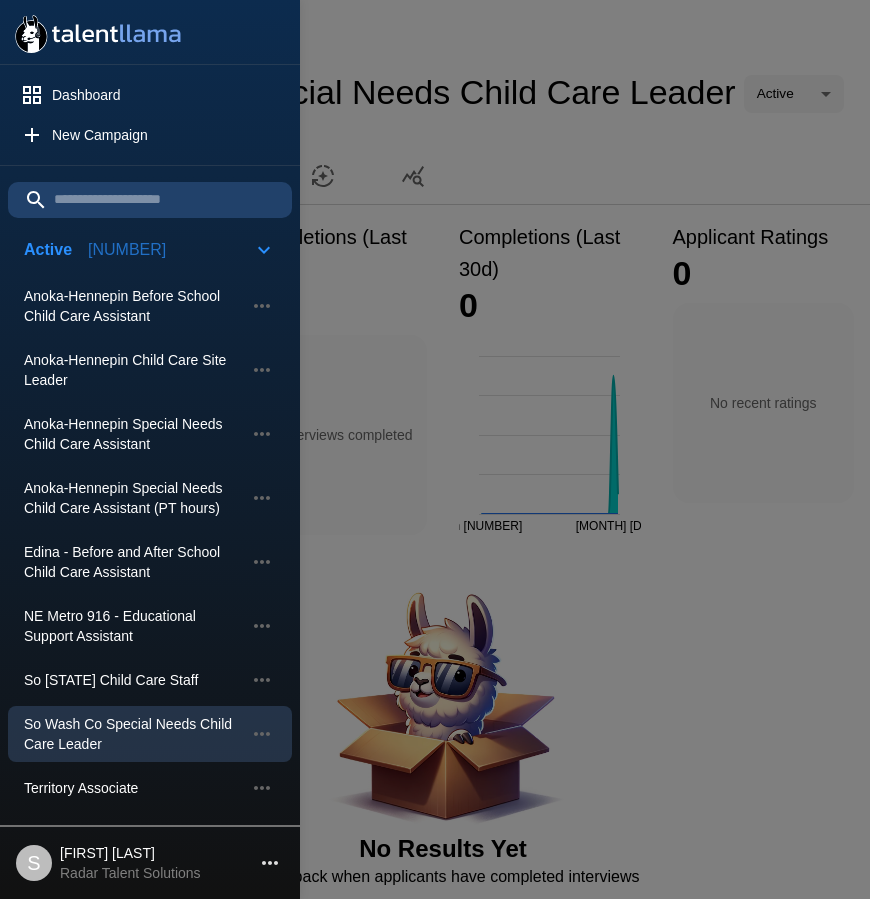 click at bounding box center (435, 449) 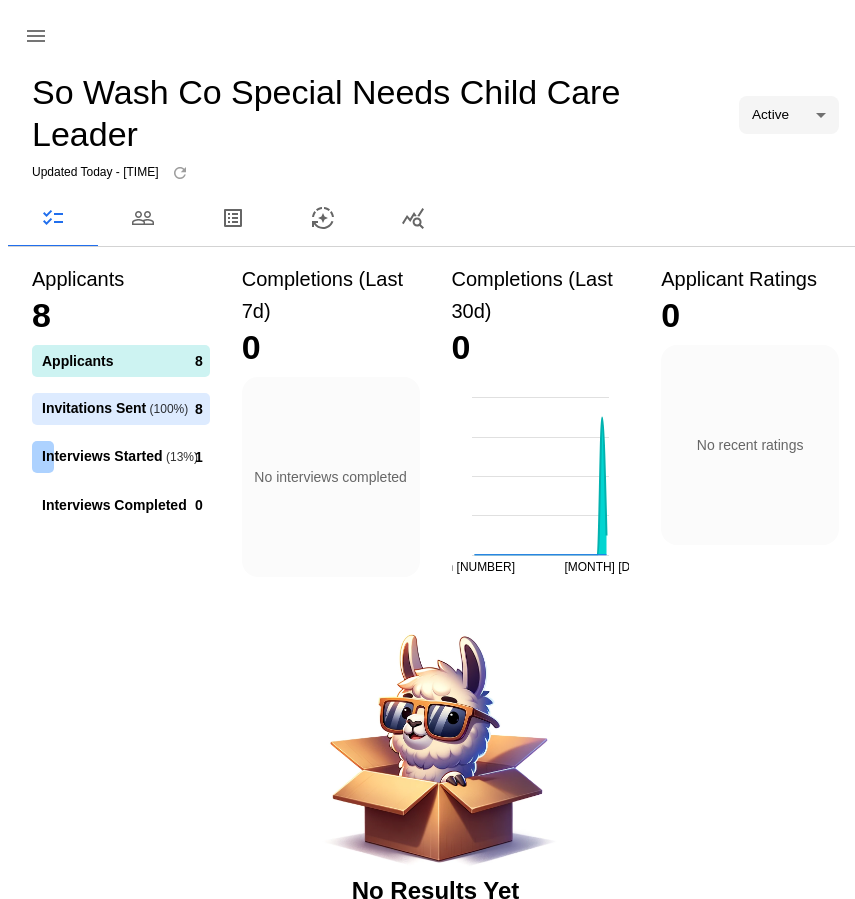 click at bounding box center [143, 218] 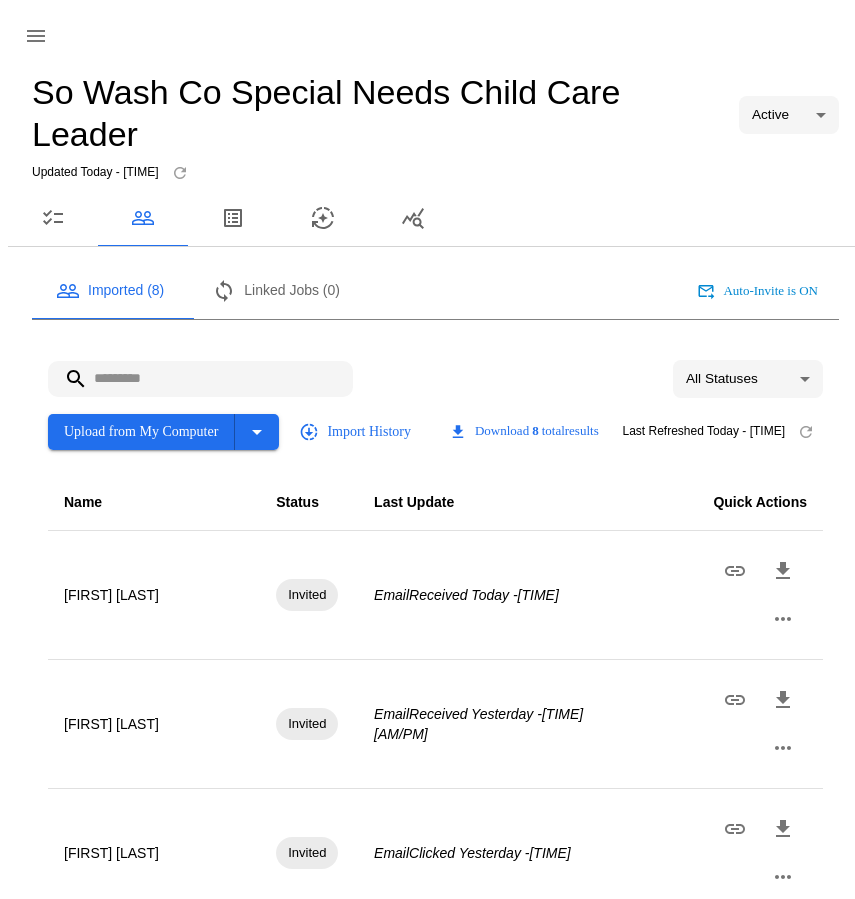 click at bounding box center [36, 36] 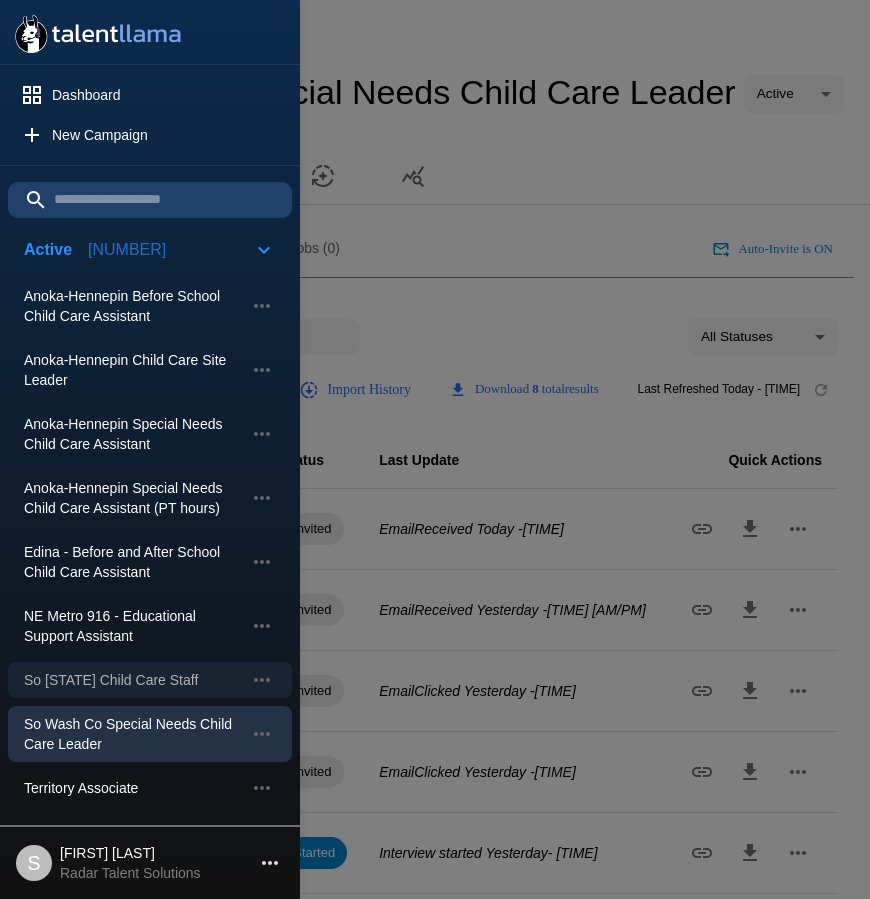 click on "So [STATE] Child Care Staff" at bounding box center (134, 306) 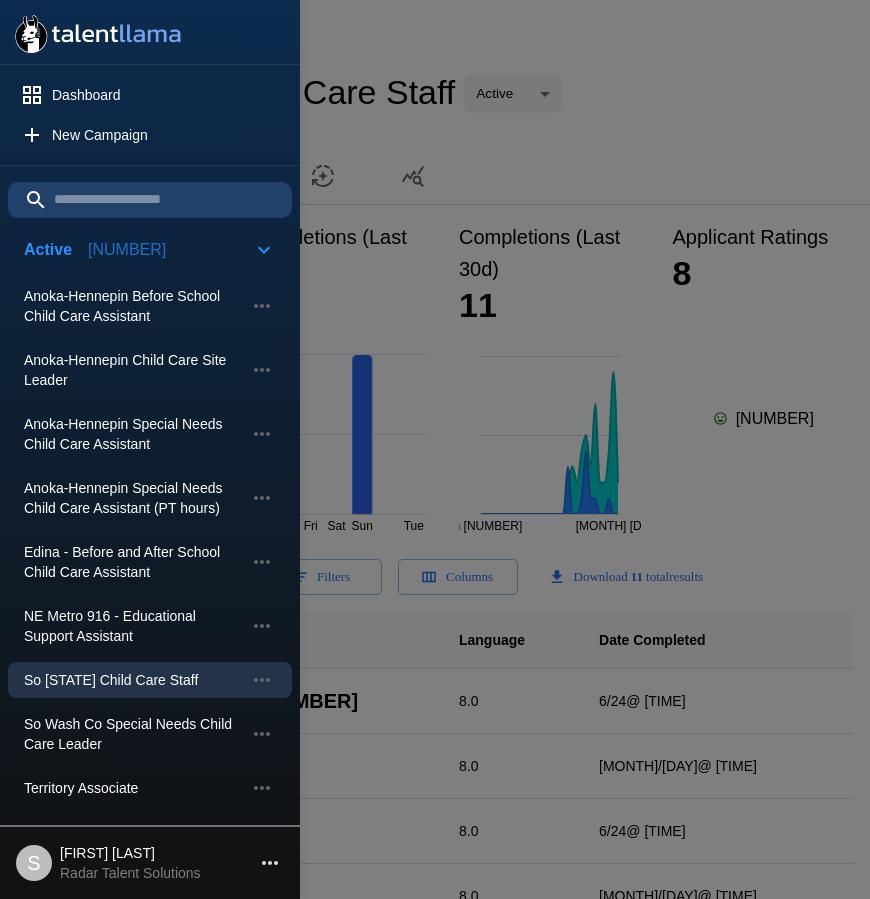 click on "So [STATE] Child Care Staff" at bounding box center [150, 680] 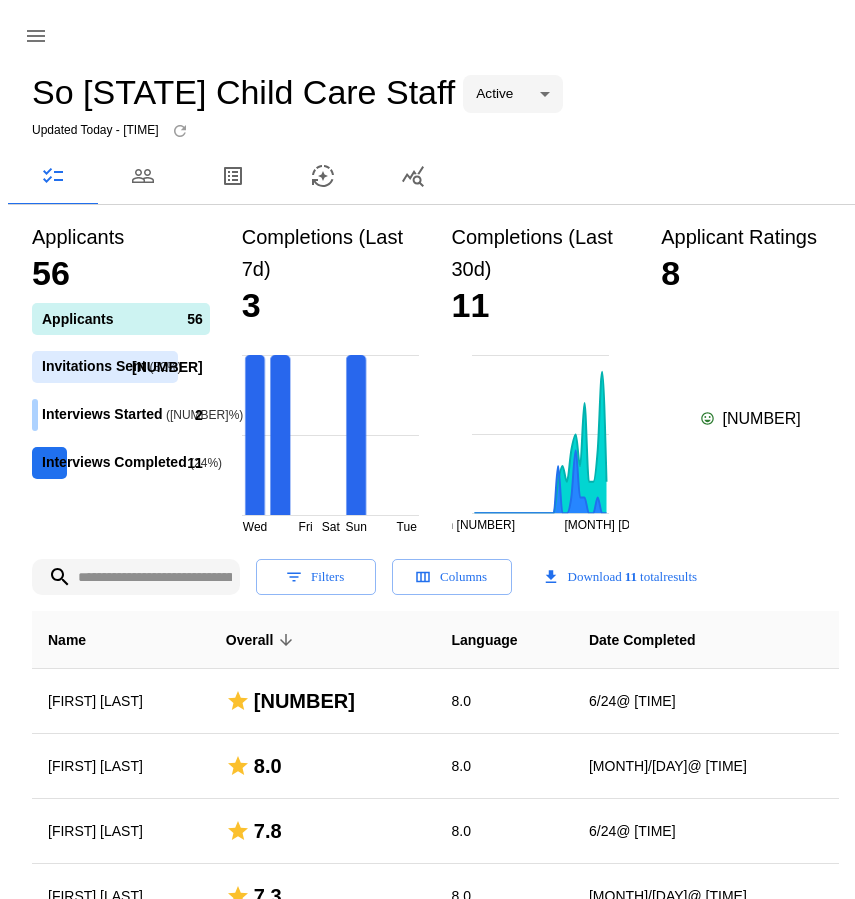 click at bounding box center [143, 176] 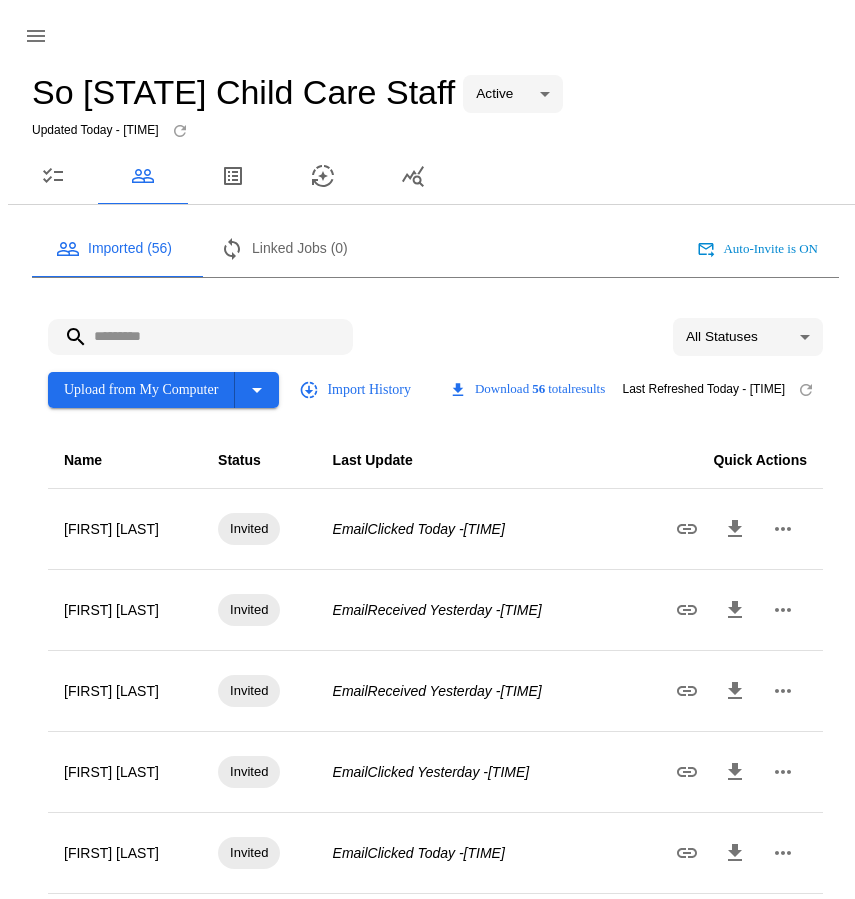 click at bounding box center [200, 337] 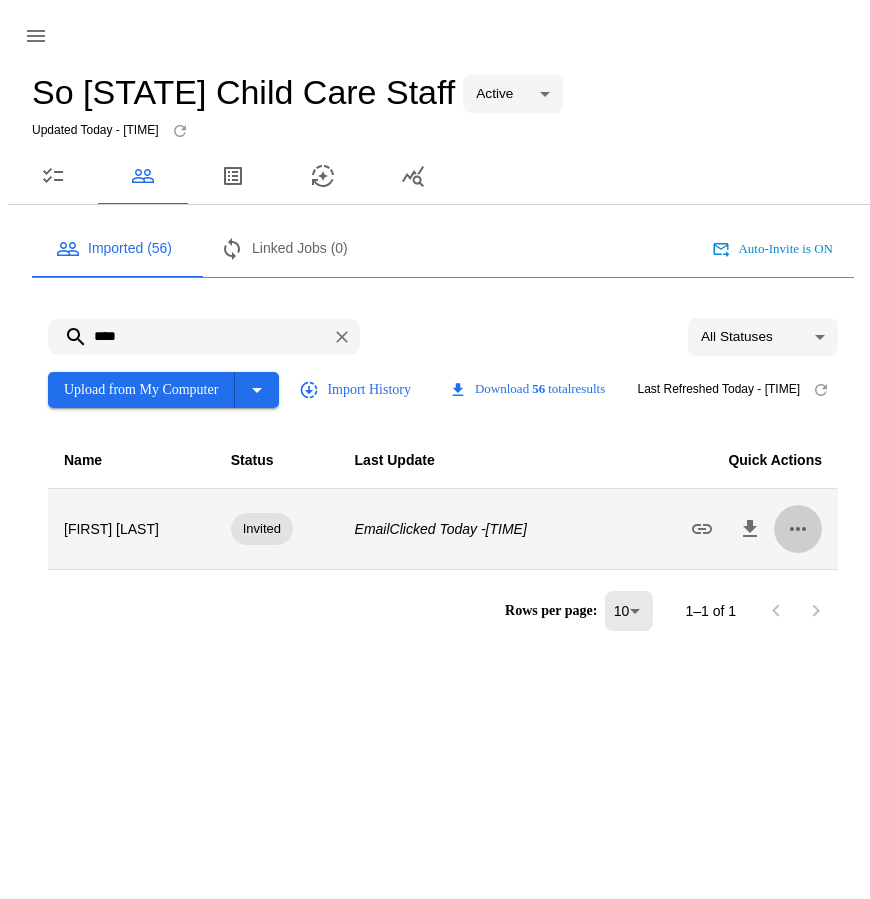 click at bounding box center (798, 529) 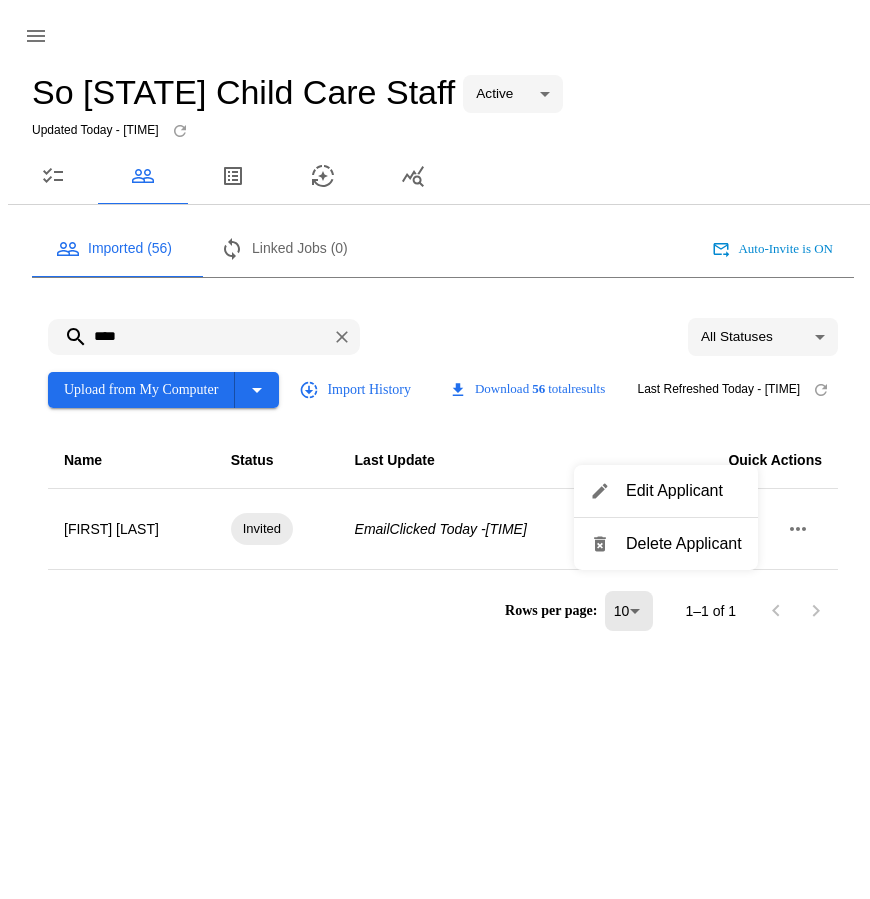 click on "Delete Applicant" at bounding box center (684, 491) 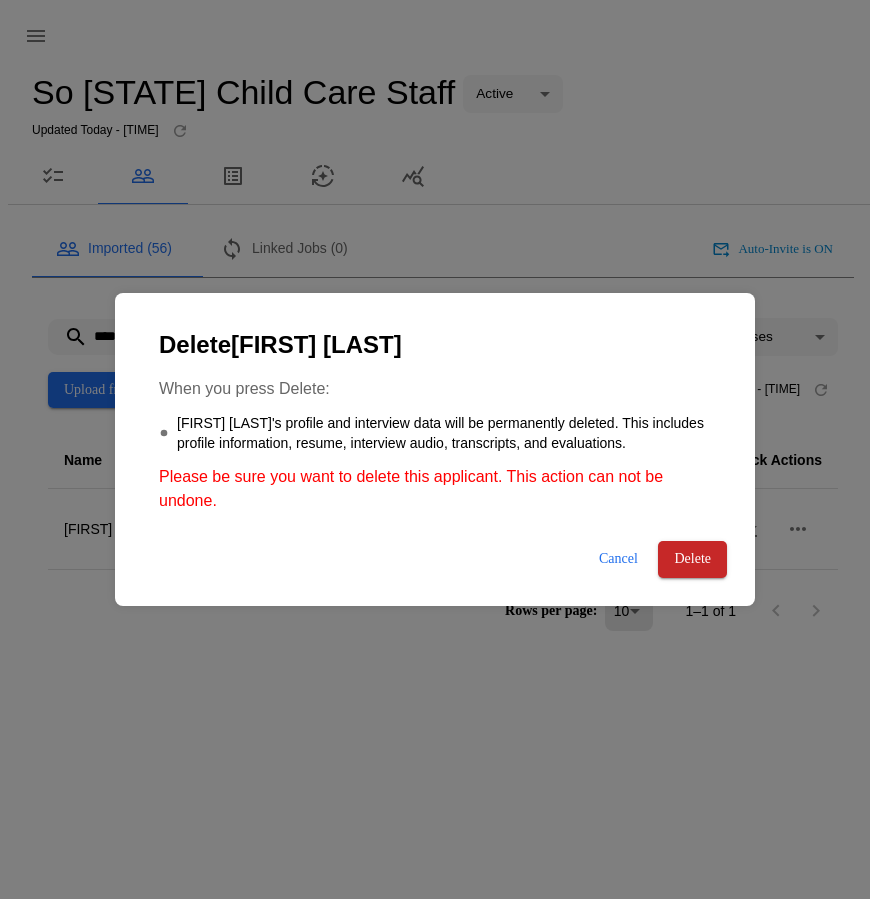 click on "Delete" at bounding box center [692, 559] 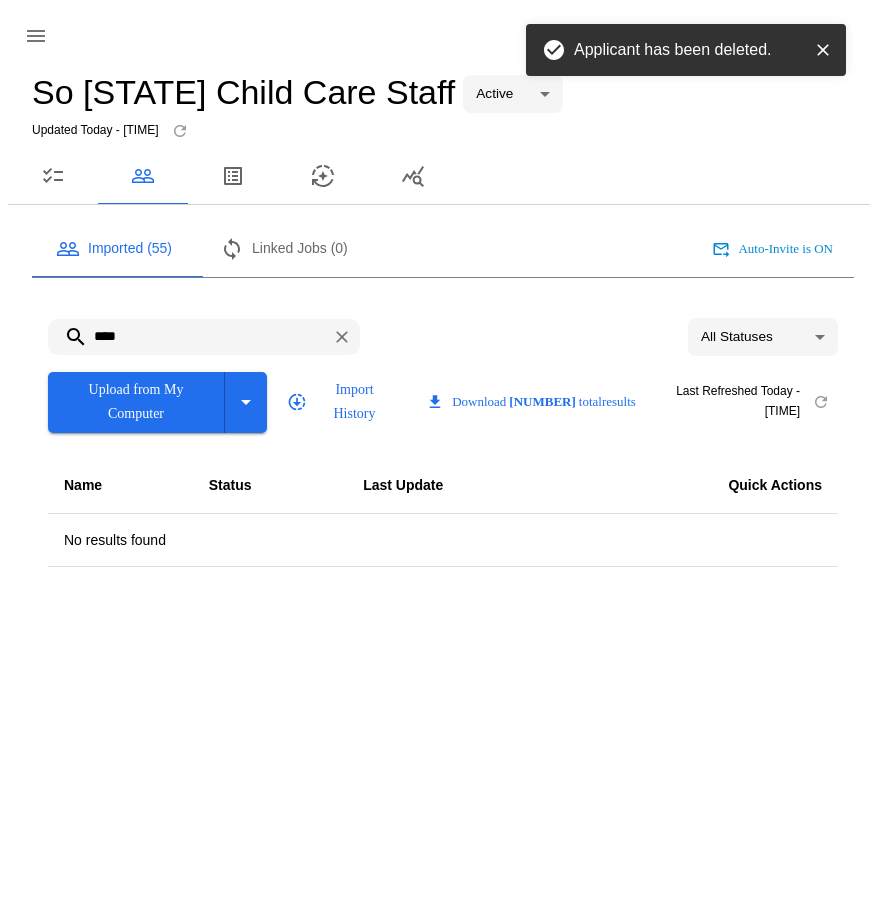 drag, startPoint x: 119, startPoint y: 329, endPoint x: 35, endPoint y: 320, distance: 84.48077 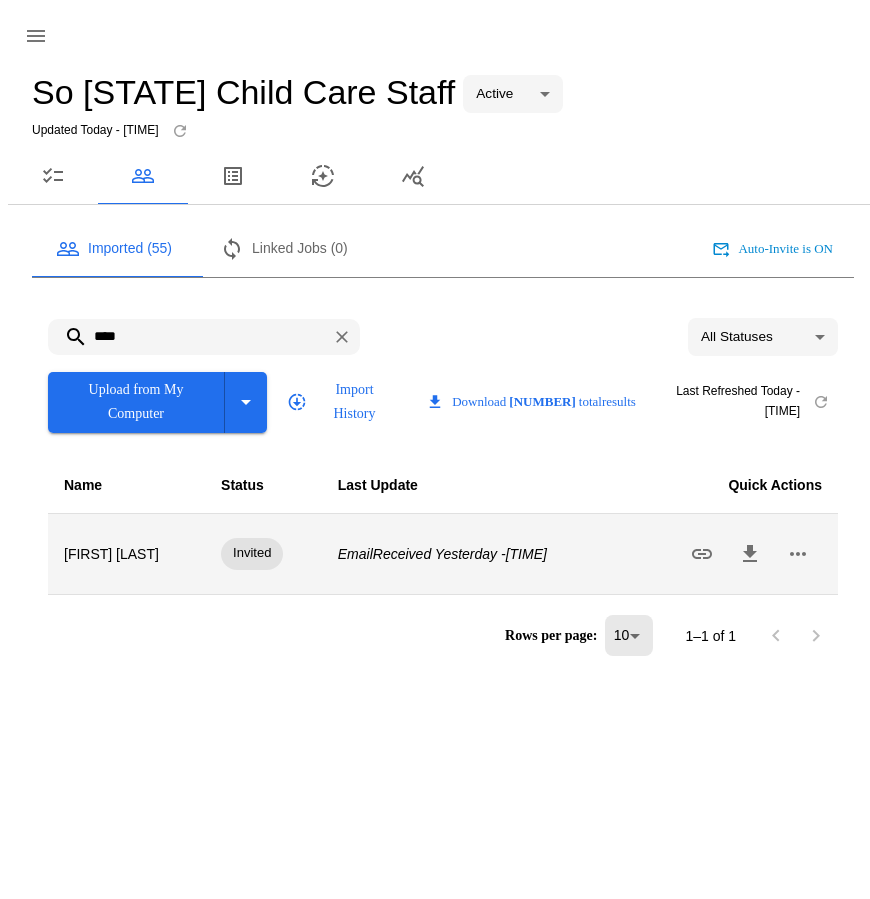 click at bounding box center [798, 554] 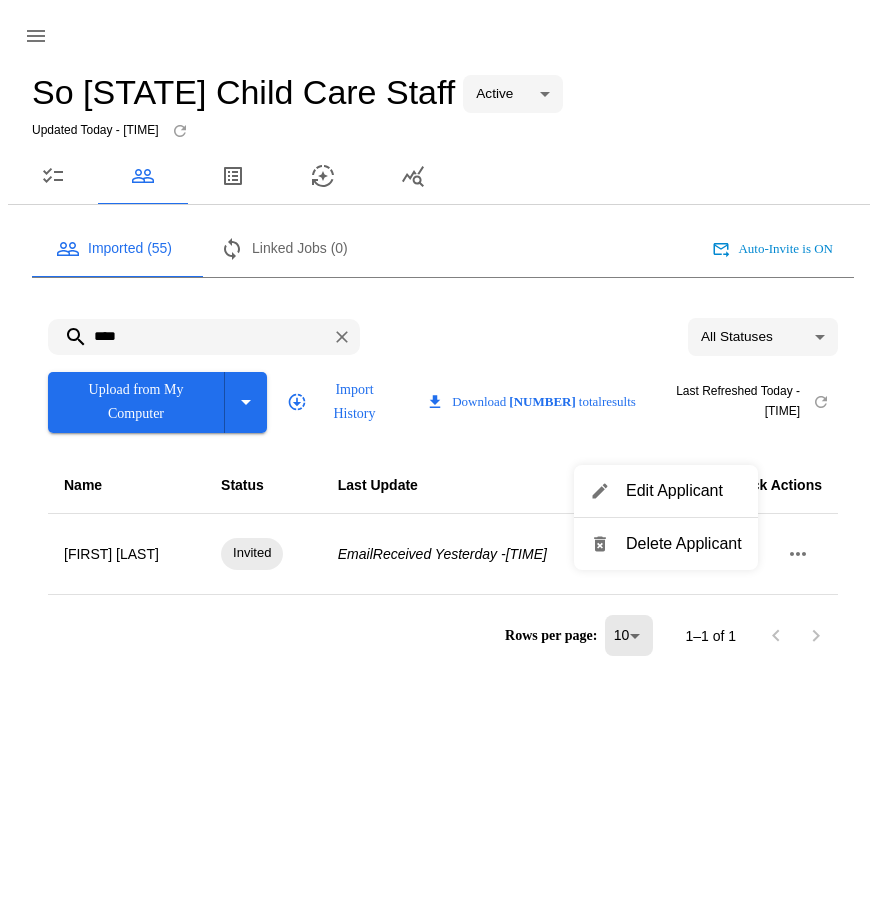click on "Edit Applicant Delete Applicant" at bounding box center (666, 517) 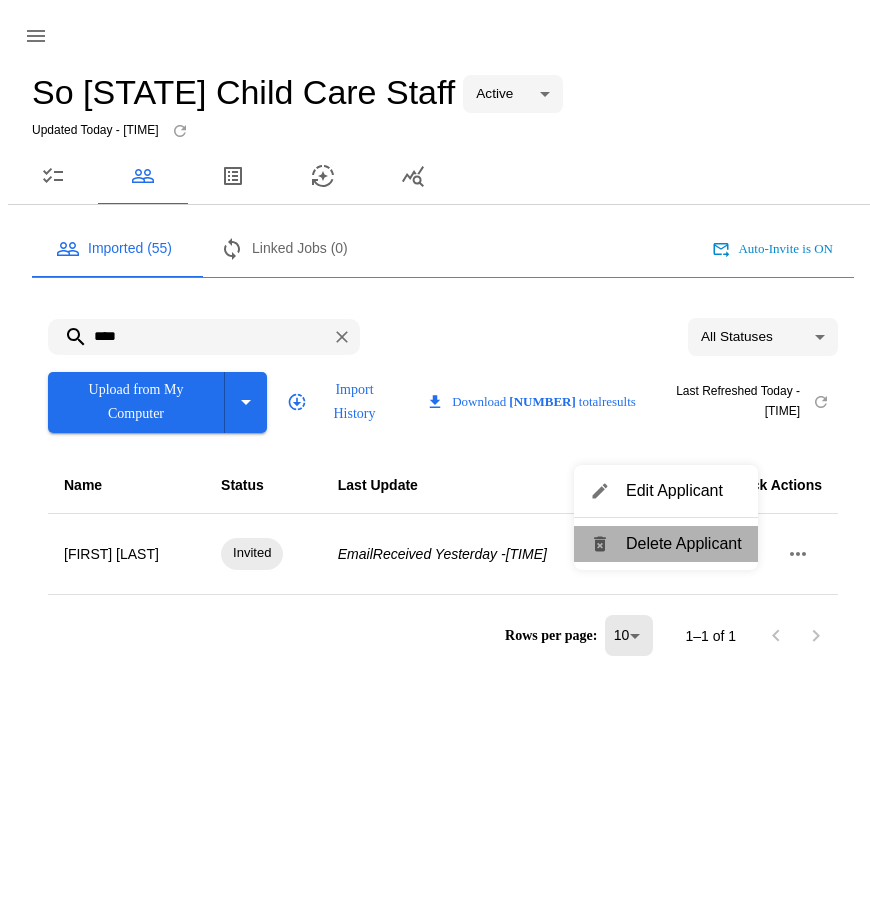 click on "Delete Applicant" at bounding box center (684, 491) 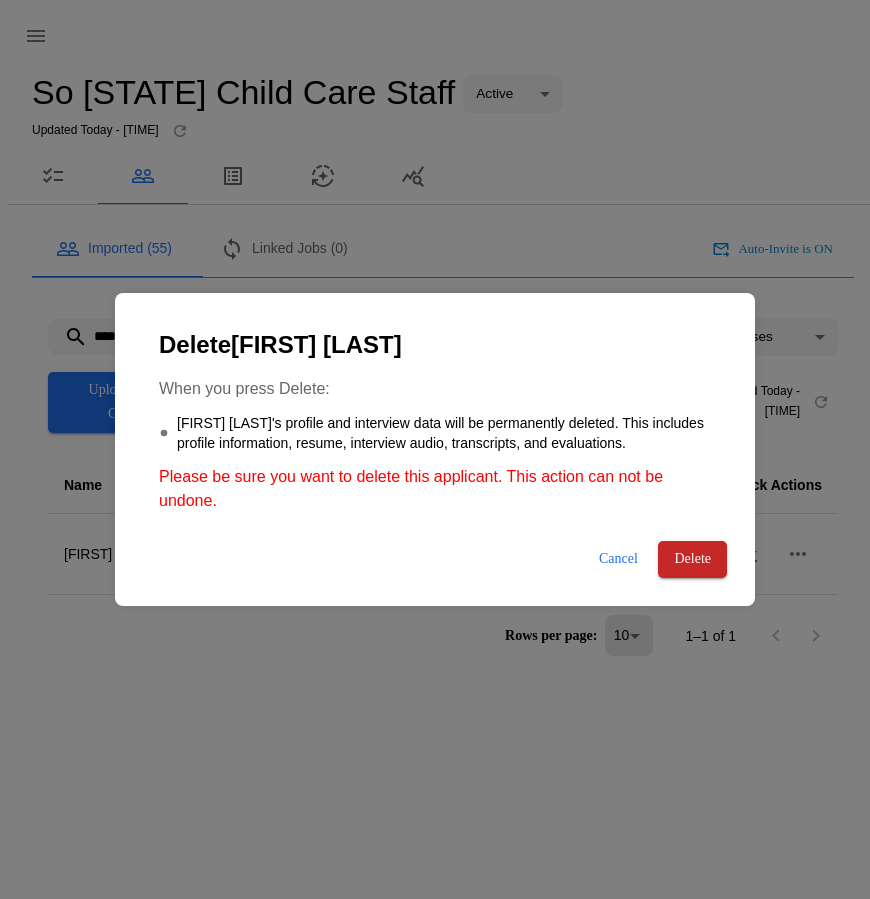 drag, startPoint x: 701, startPoint y: 562, endPoint x: 675, endPoint y: 477, distance: 88.88757 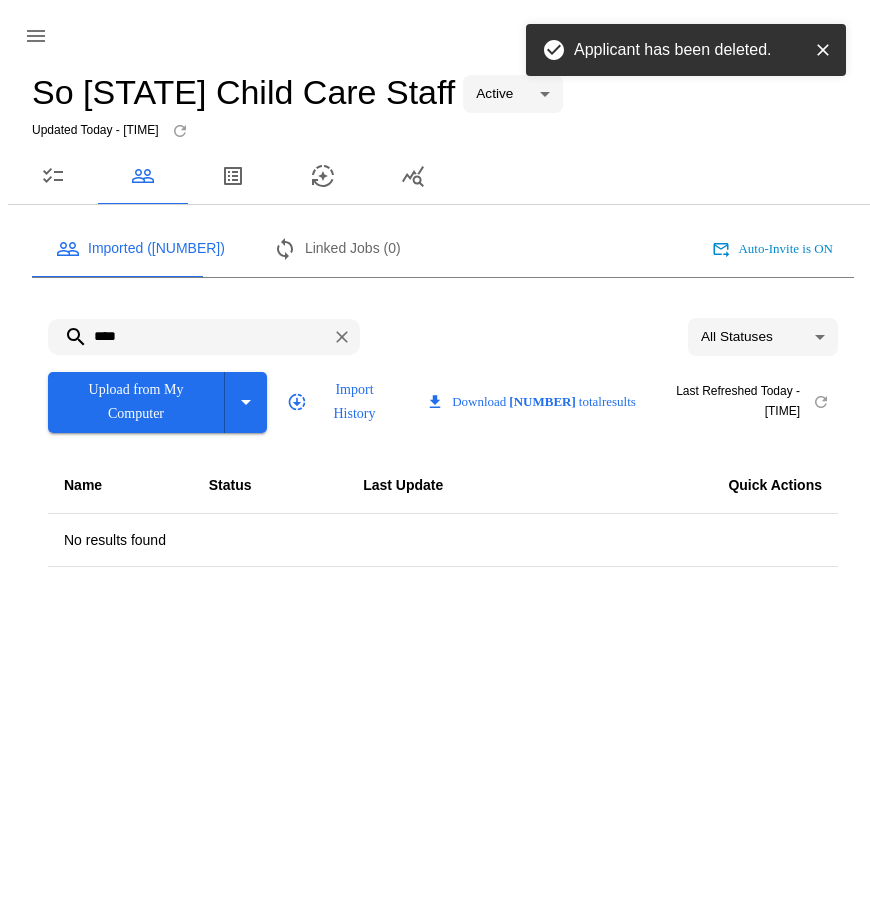 drag, startPoint x: 148, startPoint y: 326, endPoint x: 36, endPoint y: 317, distance: 112.36102 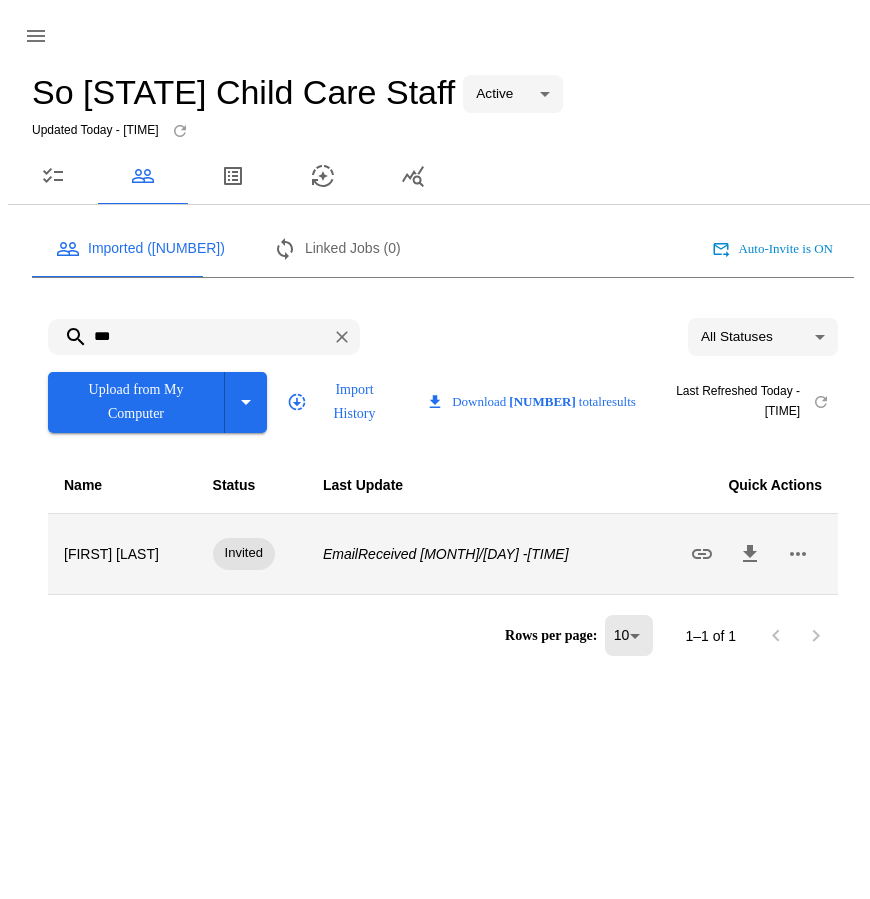 click at bounding box center [798, 554] 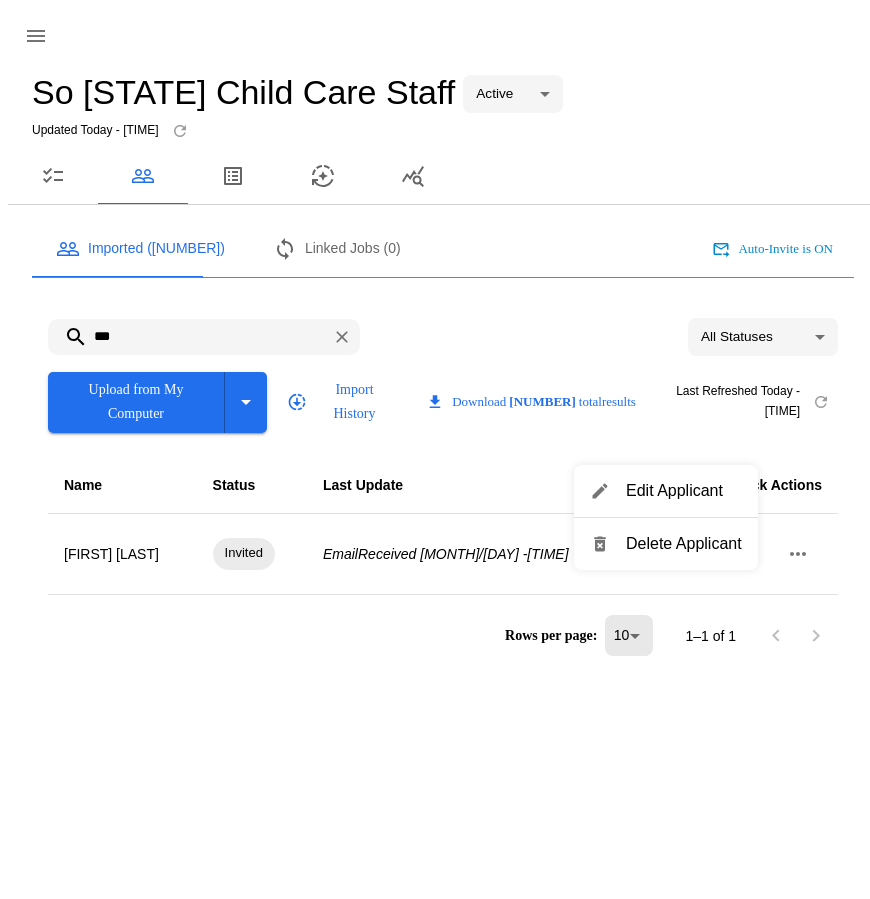 click on "Delete Applicant" at bounding box center [684, 491] 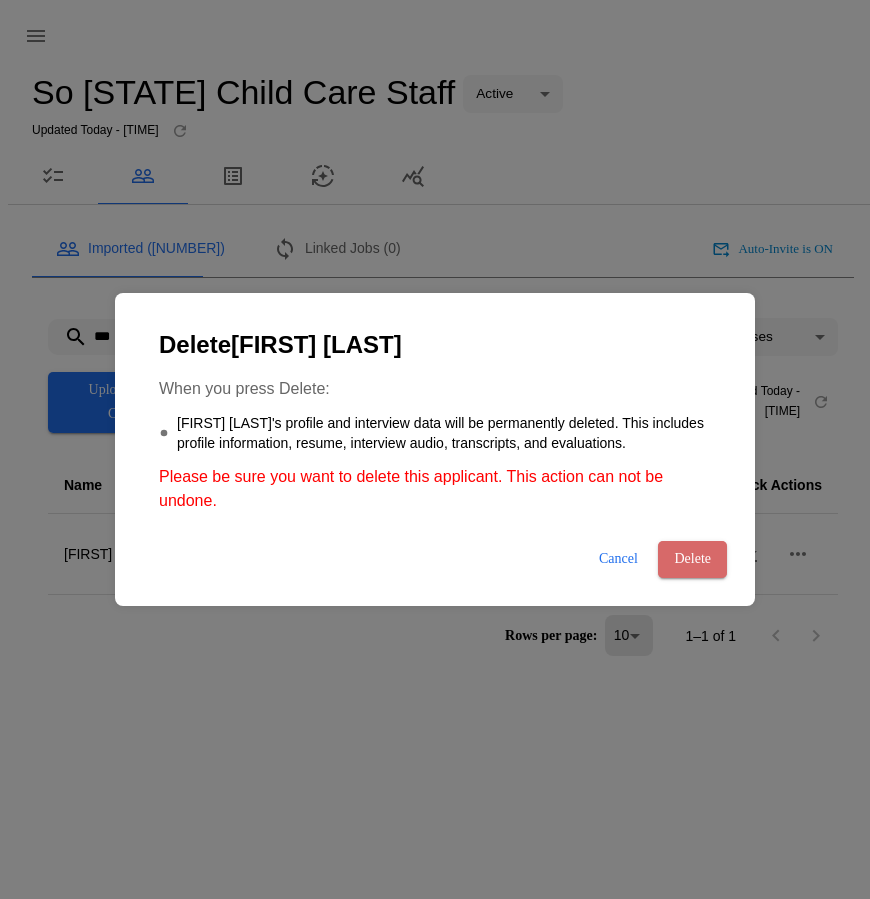 click on "Delete" at bounding box center [692, 559] 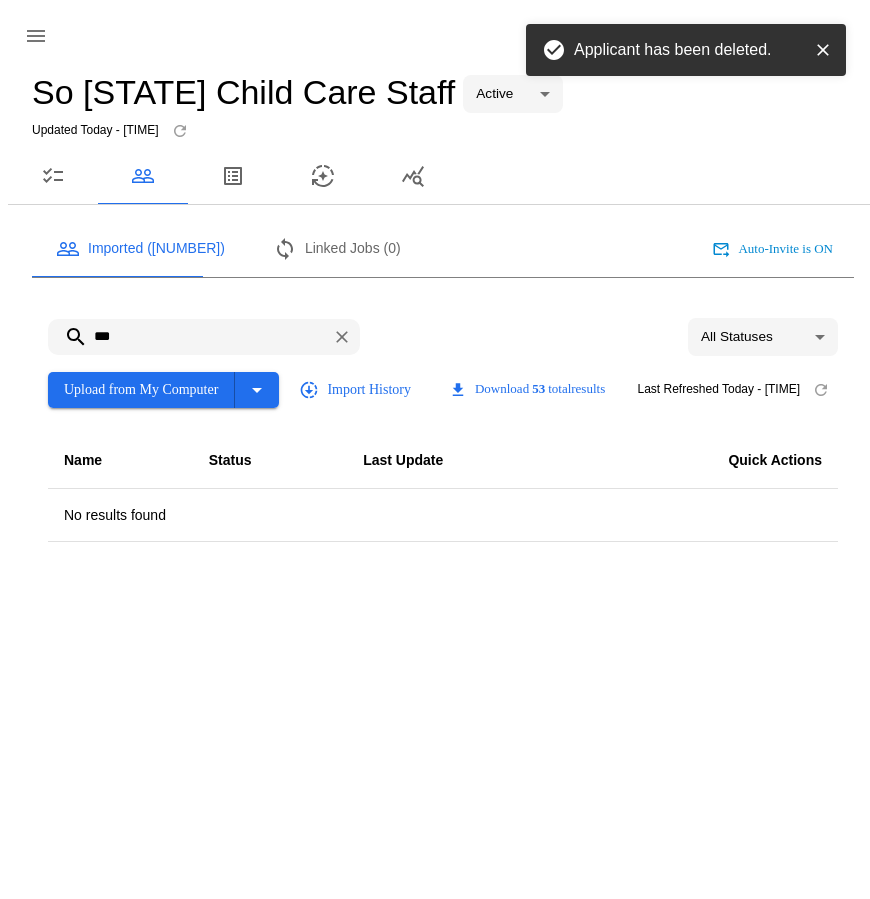 drag, startPoint x: 153, startPoint y: 322, endPoint x: 69, endPoint y: 327, distance: 84.14868 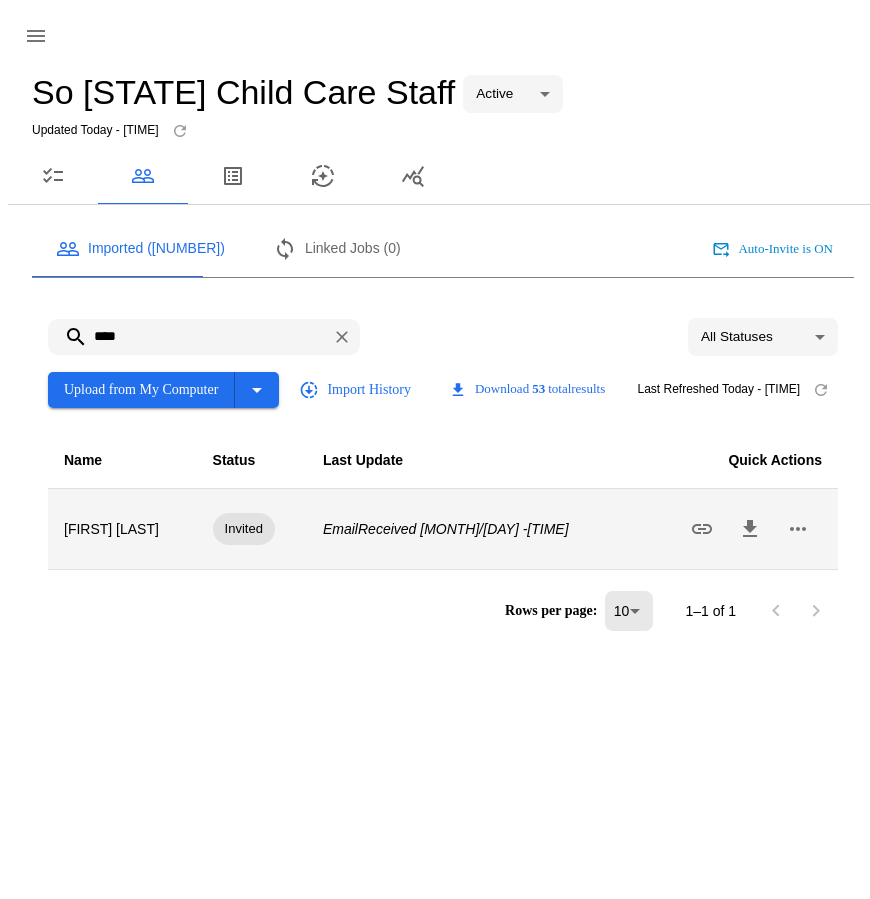 click at bounding box center [798, 529] 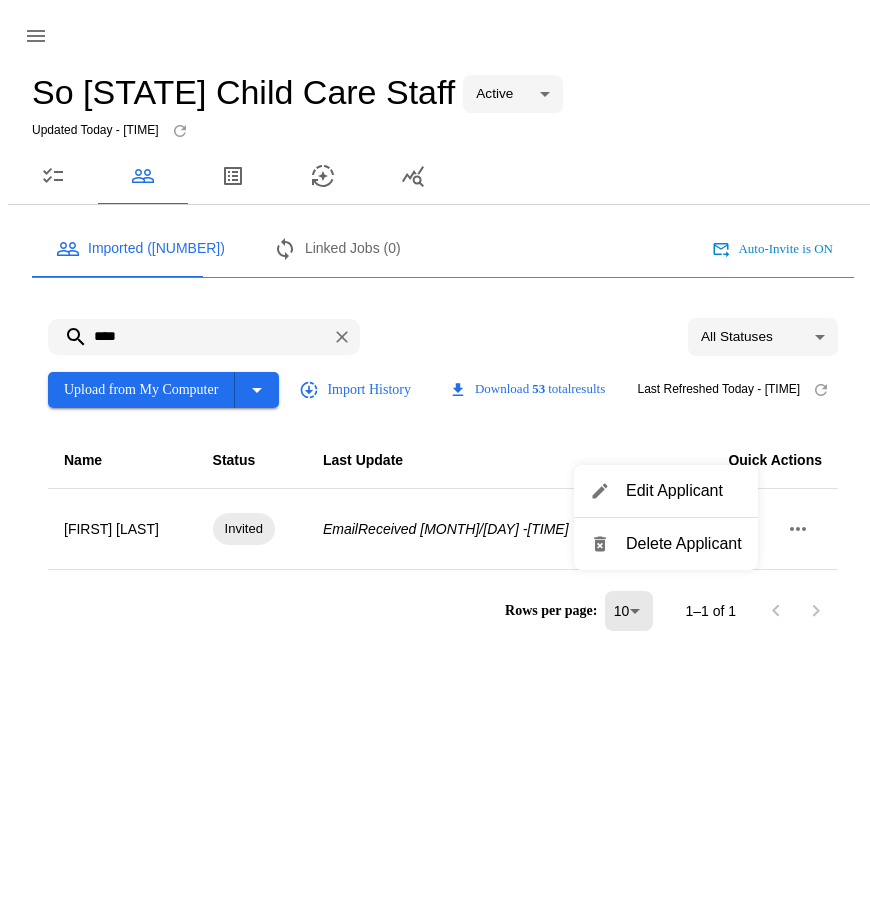 click on "Delete Applicant" at bounding box center [684, 491] 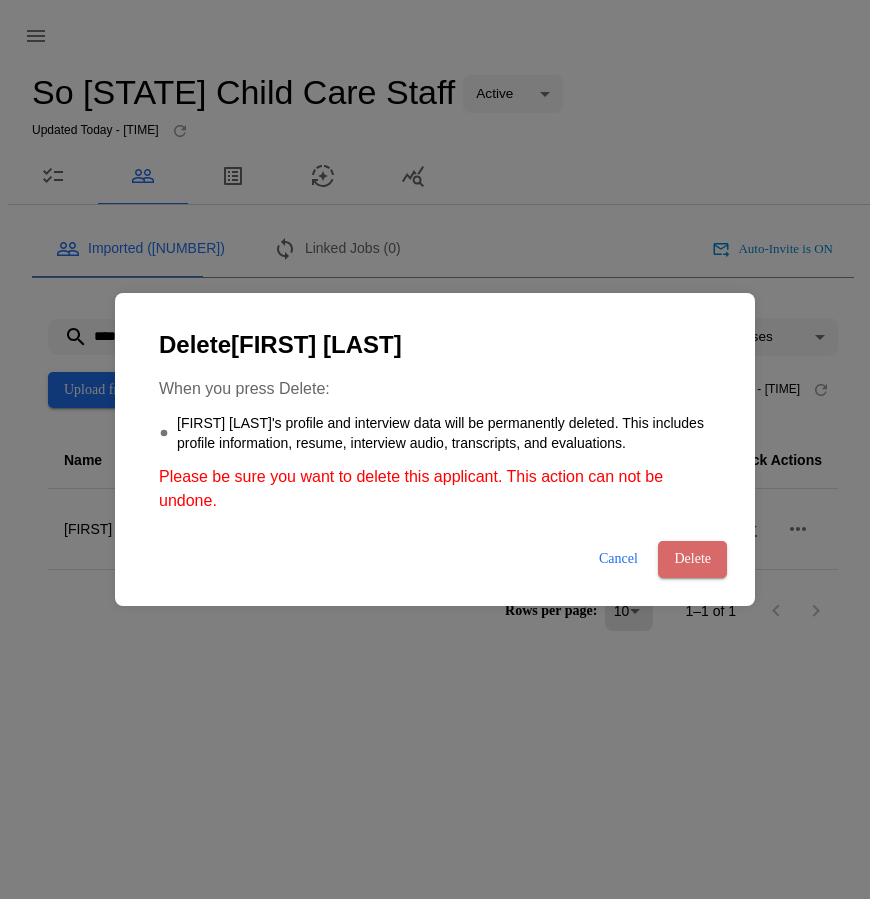 click on "Delete" at bounding box center [692, 559] 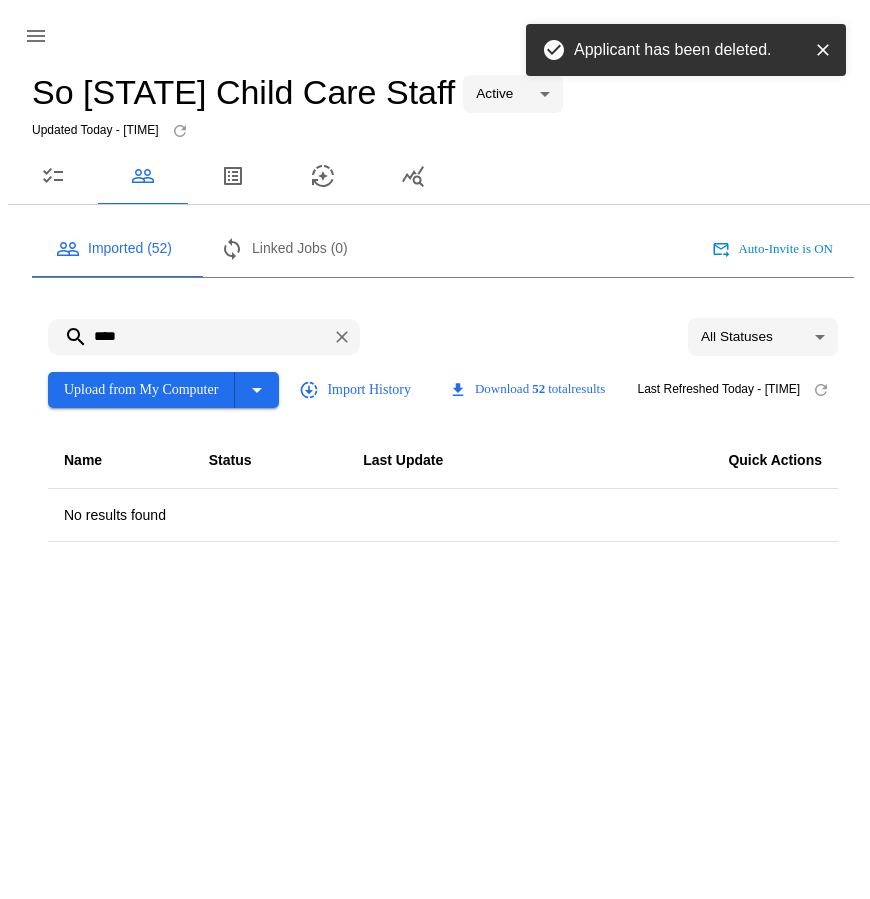 drag, startPoint x: 140, startPoint y: 314, endPoint x: 28, endPoint y: 312, distance: 112.01785 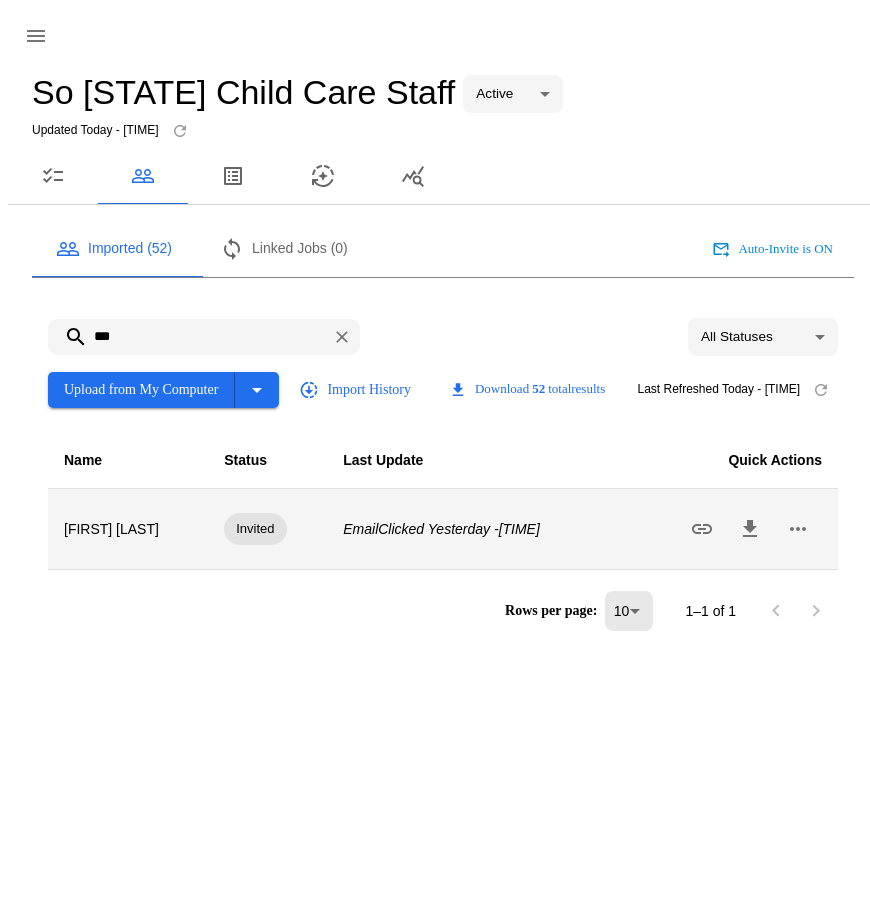 click at bounding box center (798, 529) 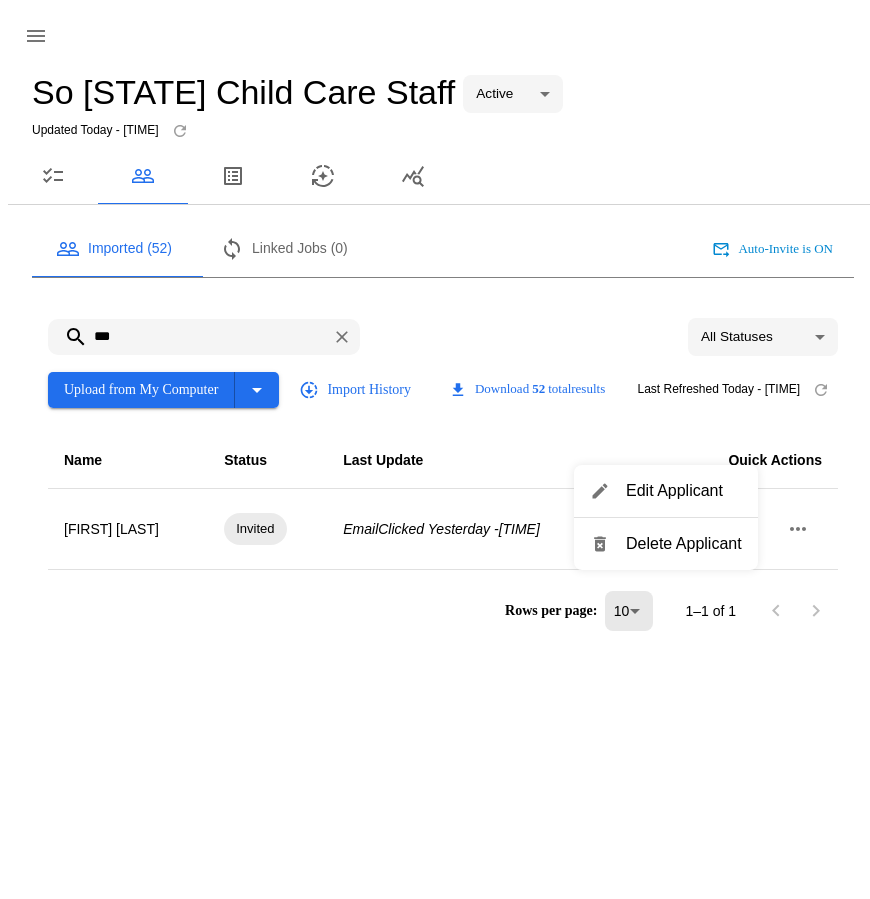 click on "Delete Applicant" at bounding box center [684, 491] 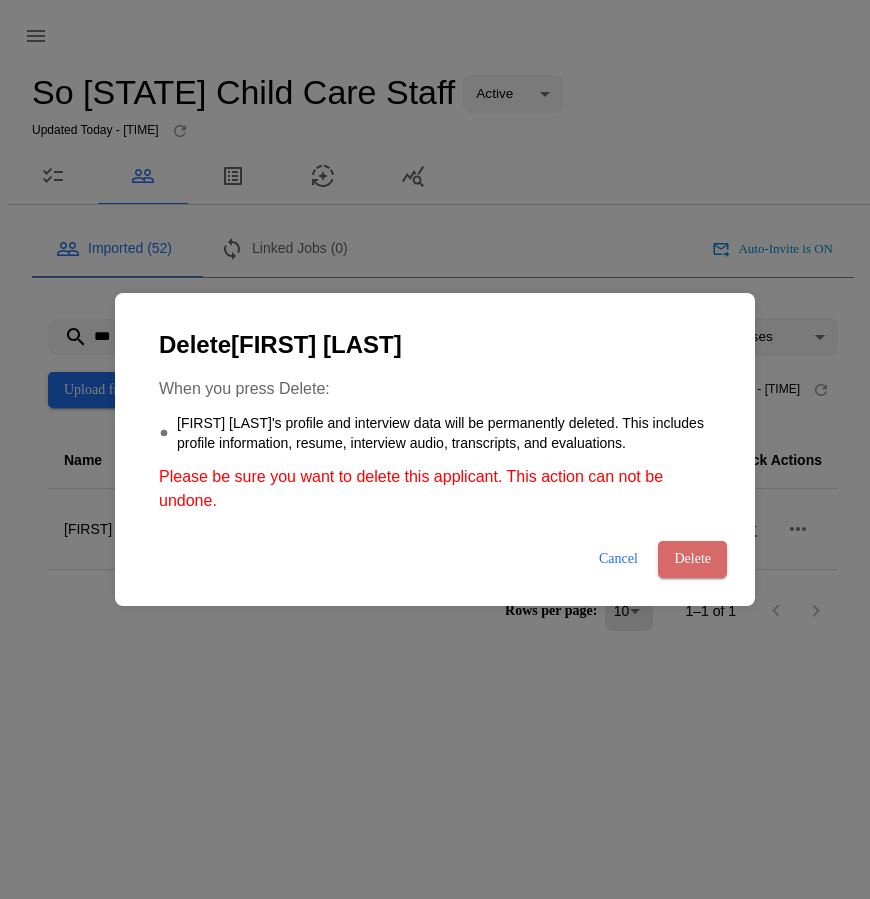 click on "Delete" at bounding box center [692, 559] 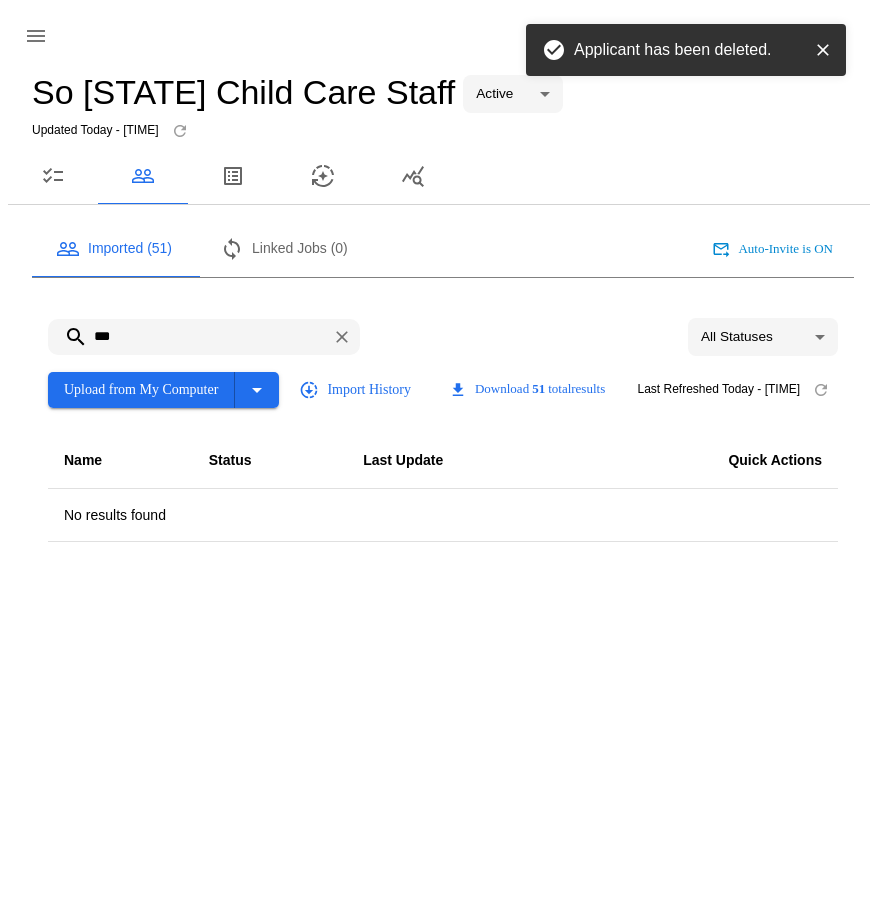 drag, startPoint x: 134, startPoint y: 330, endPoint x: 48, endPoint y: 324, distance: 86.209045 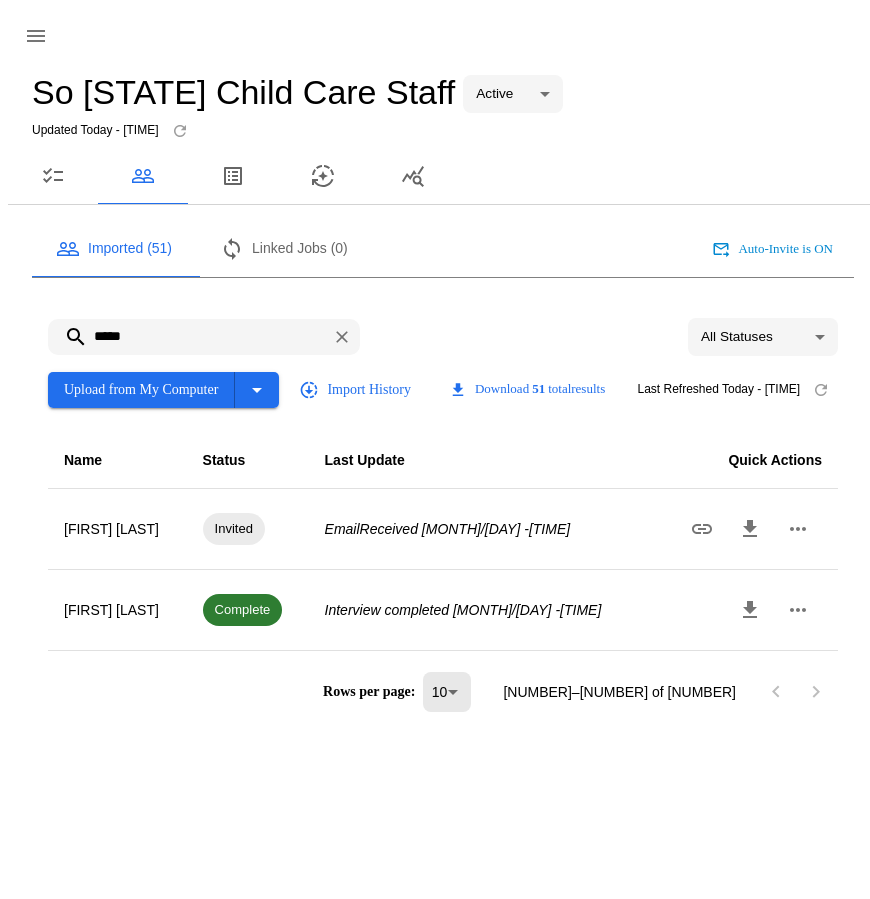 drag, startPoint x: 125, startPoint y: 324, endPoint x: 37, endPoint y: 325, distance: 88.005684 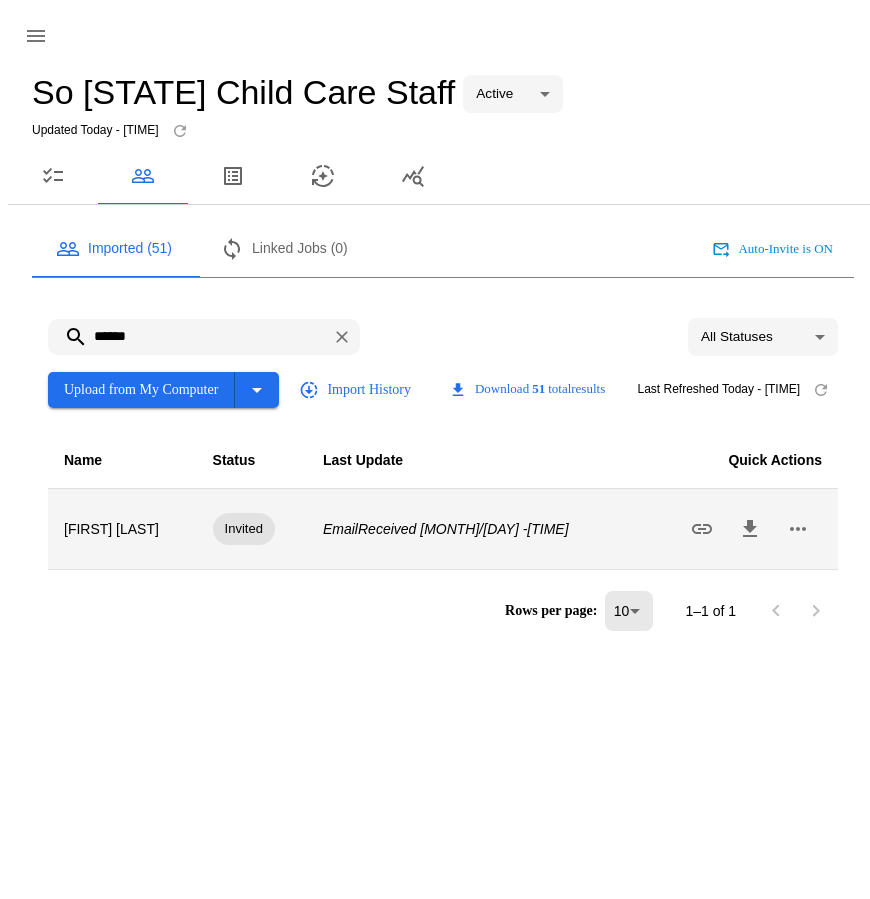 click at bounding box center (798, 529) 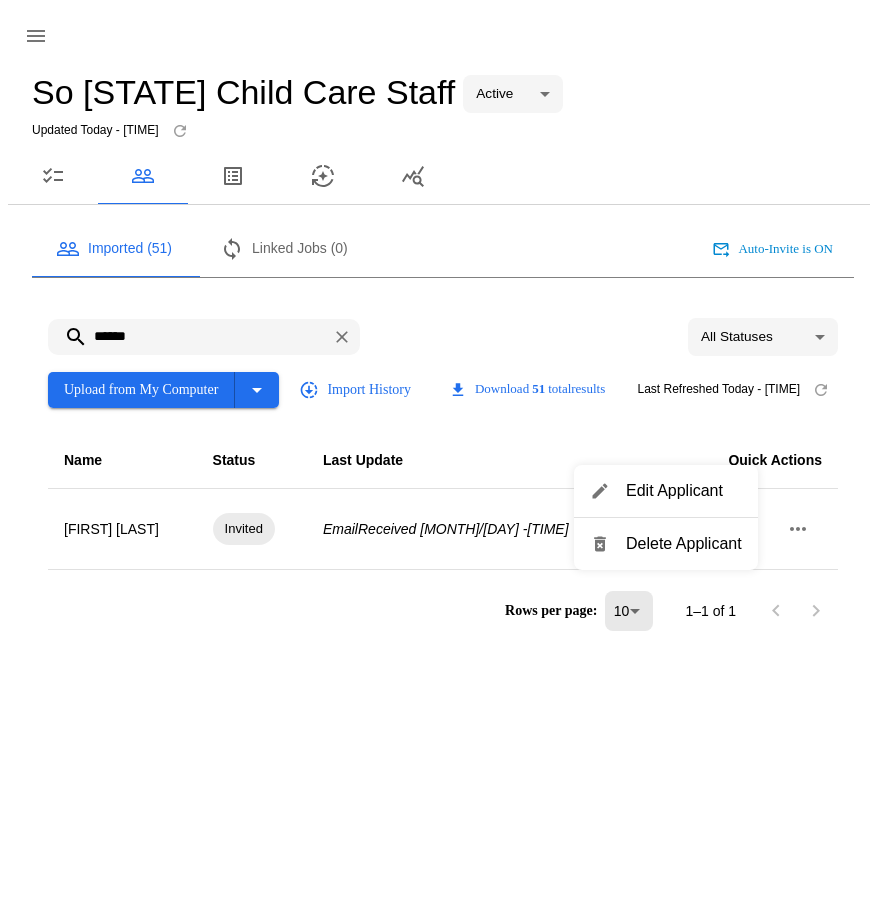 click on "Delete Applicant" at bounding box center (684, 491) 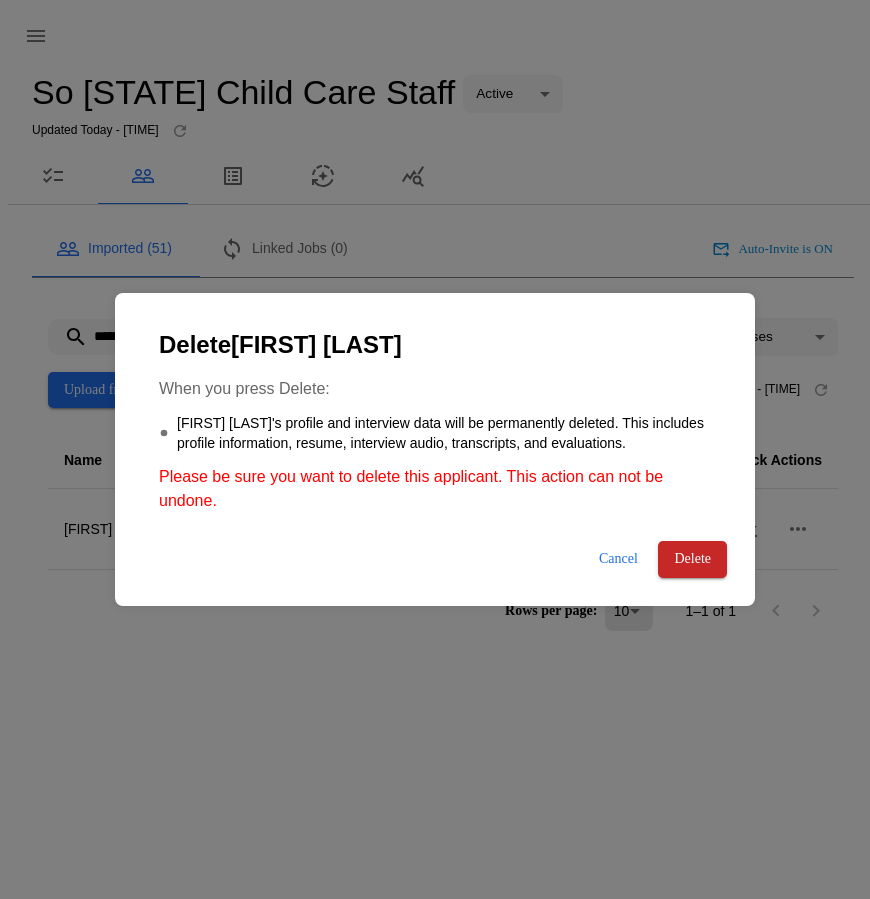 click on "Delete" at bounding box center (692, 559) 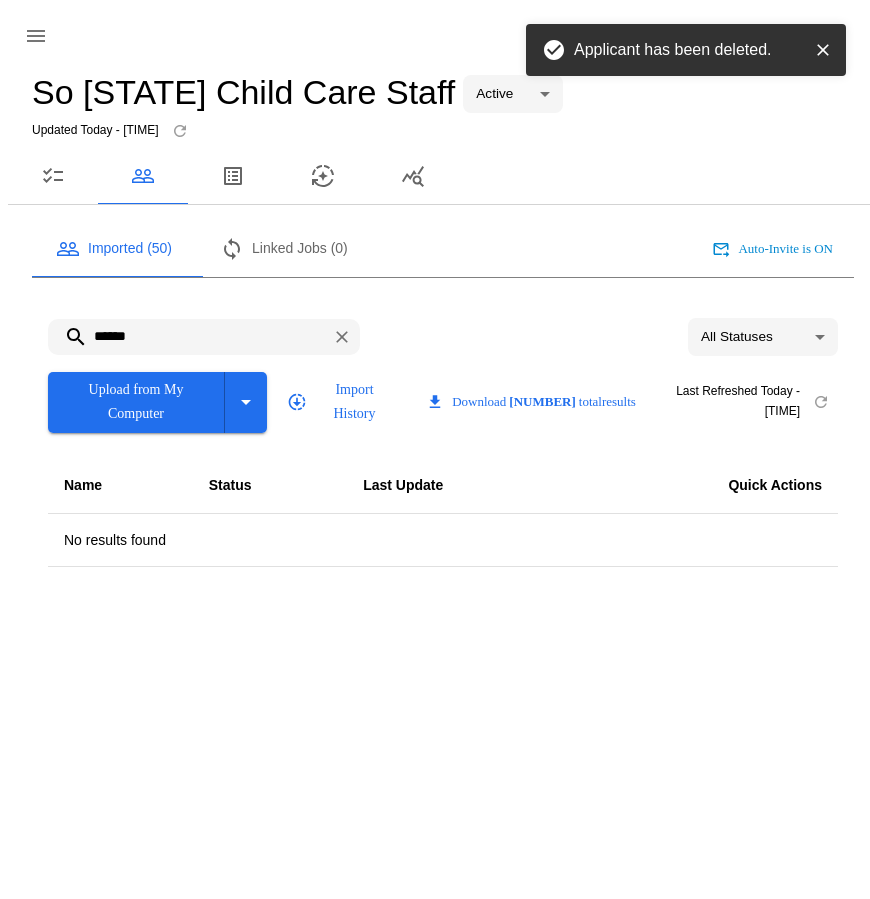 drag, startPoint x: 147, startPoint y: 330, endPoint x: 61, endPoint y: 324, distance: 86.209045 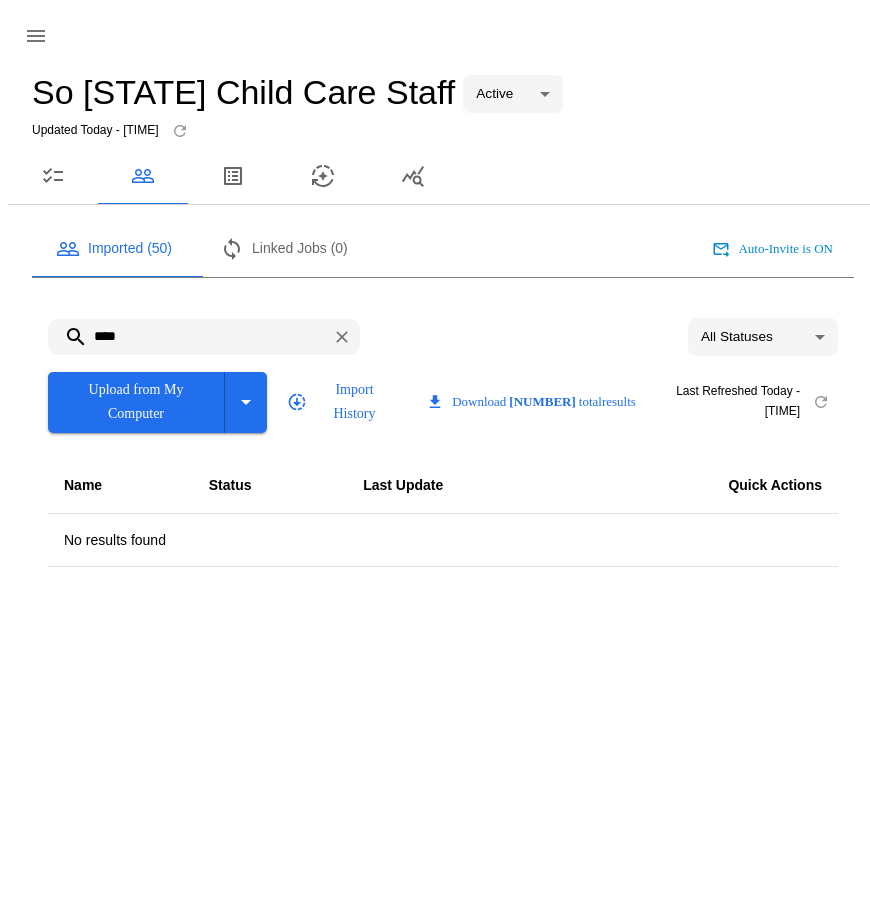 drag, startPoint x: 116, startPoint y: 334, endPoint x: 44, endPoint y: 327, distance: 72.33948 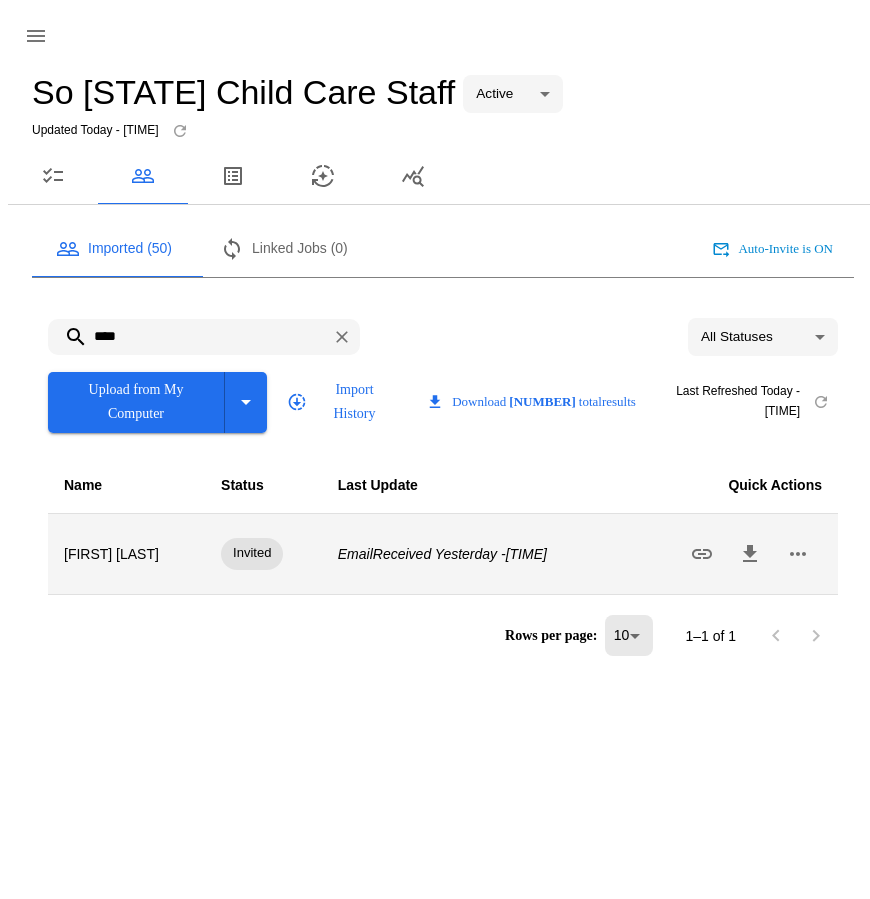 type on "****" 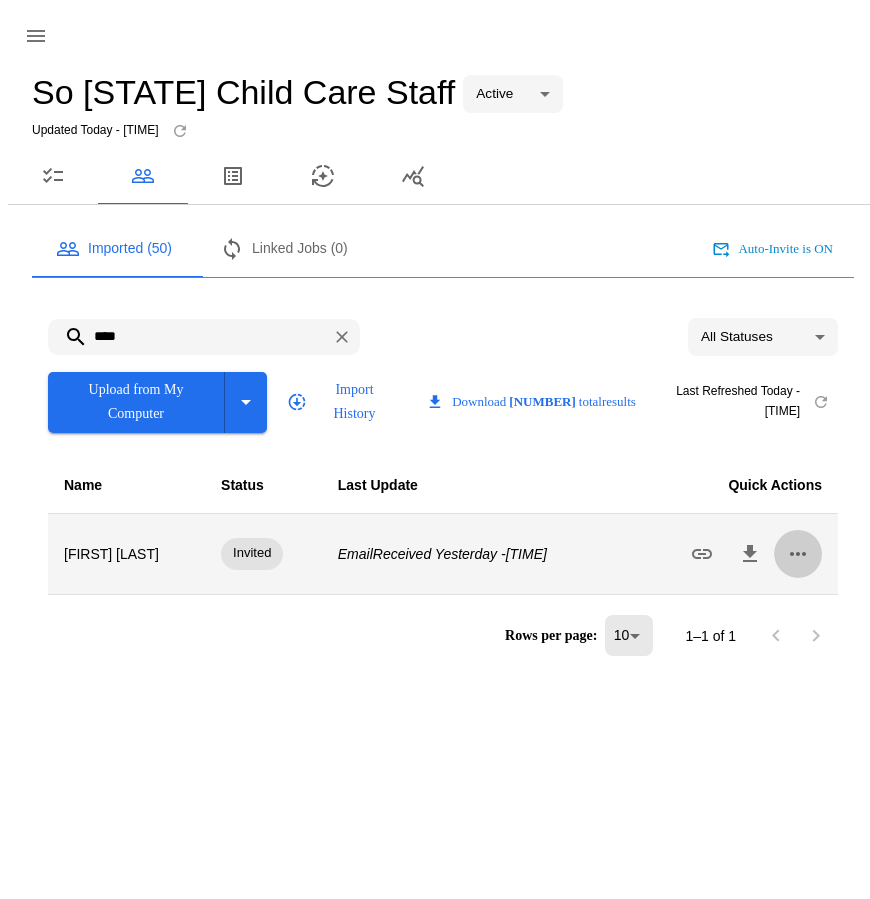 click at bounding box center [798, 554] 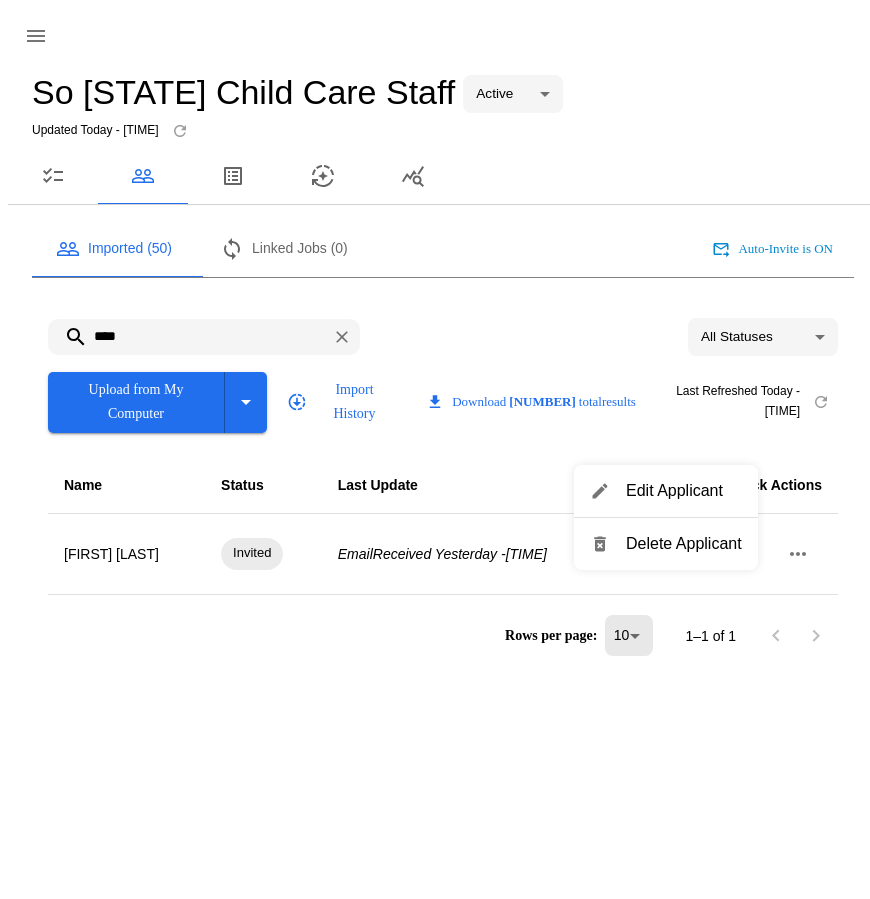 click on "Delete Applicant" at bounding box center [666, 544] 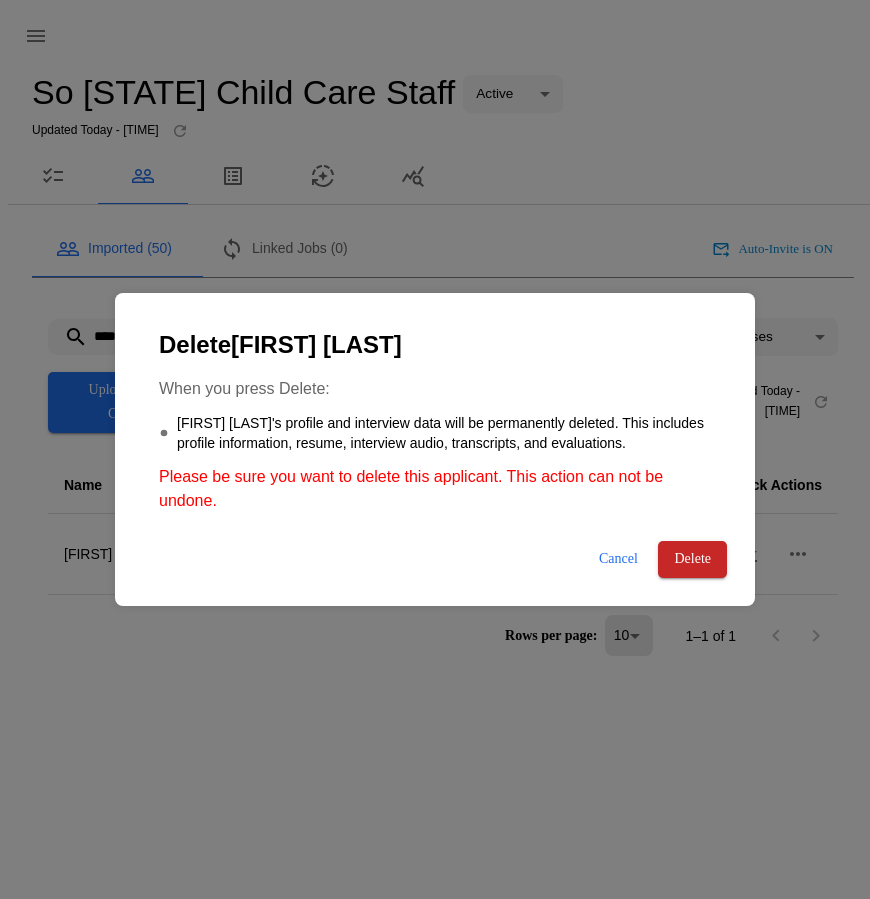 click on "Delete" at bounding box center (692, 559) 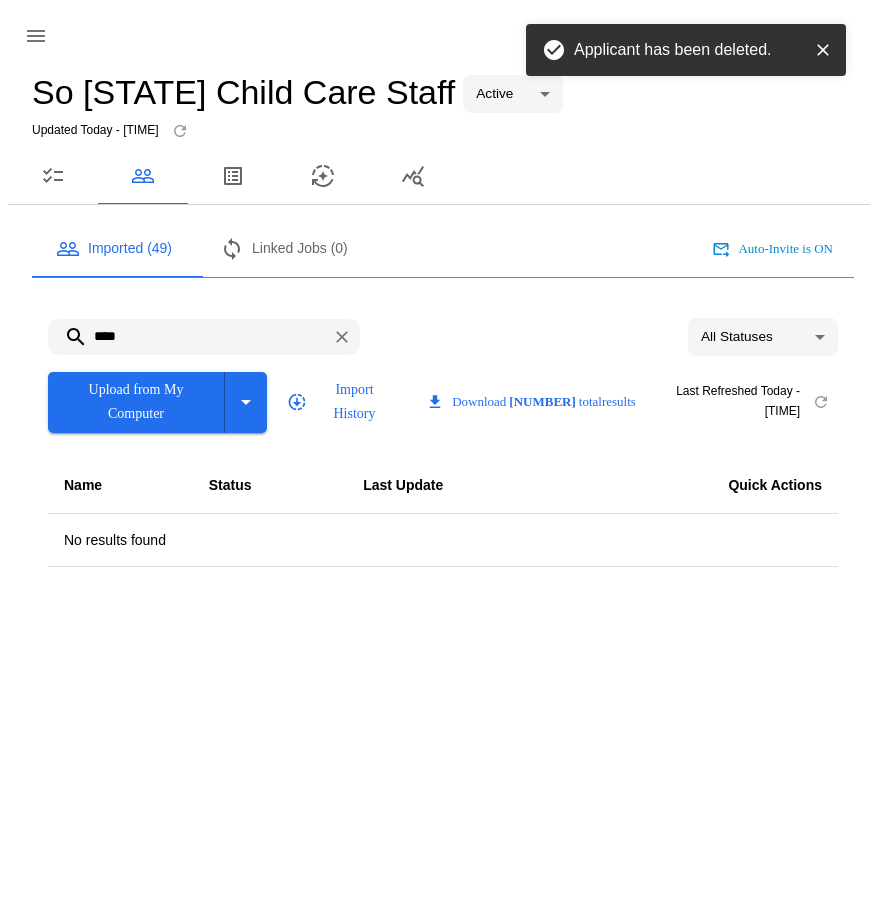 click at bounding box center [53, 176] 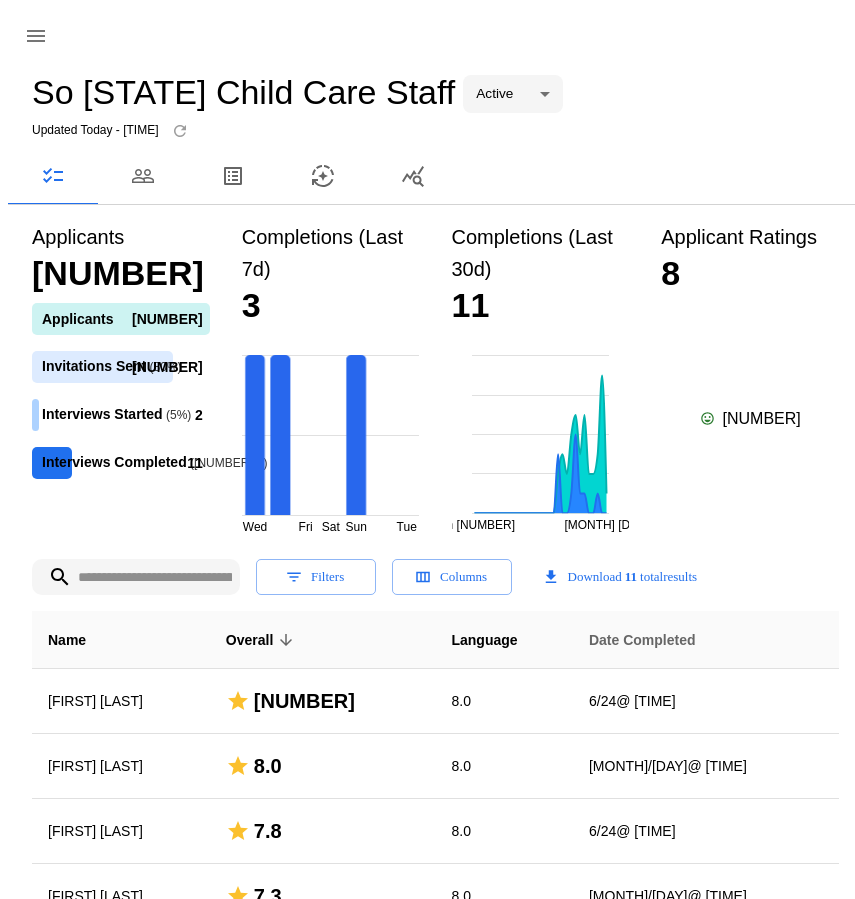 click on "Date Completed" at bounding box center (67, 640) 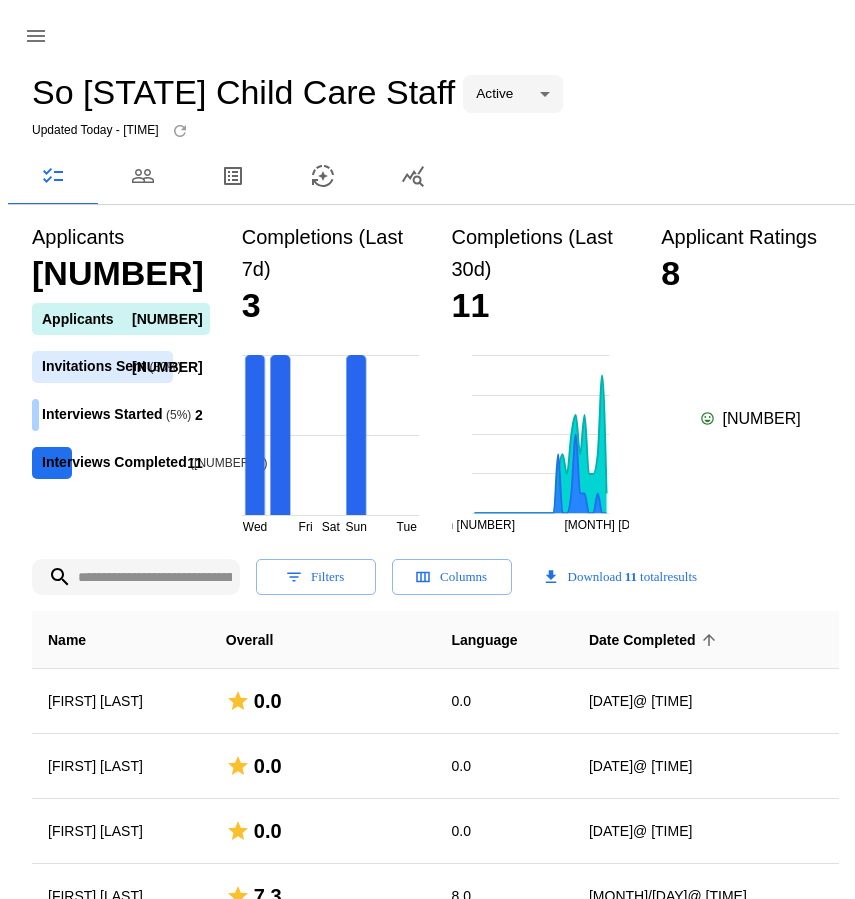 click on "Date Completed" at bounding box center [655, 640] 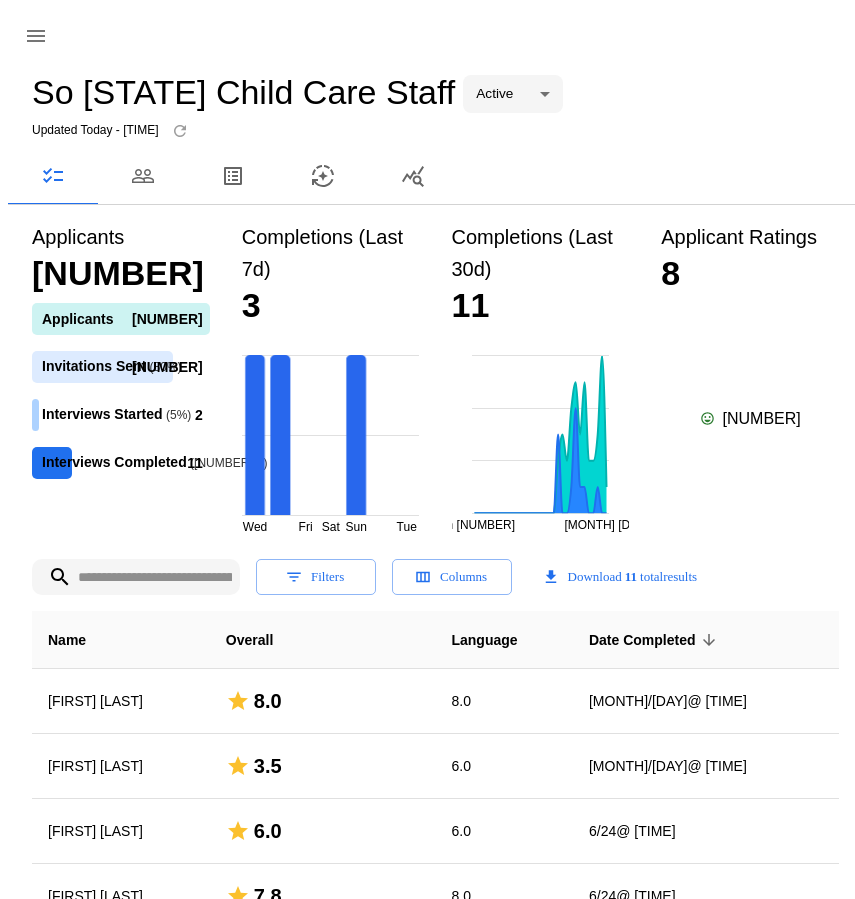 click at bounding box center [36, 36] 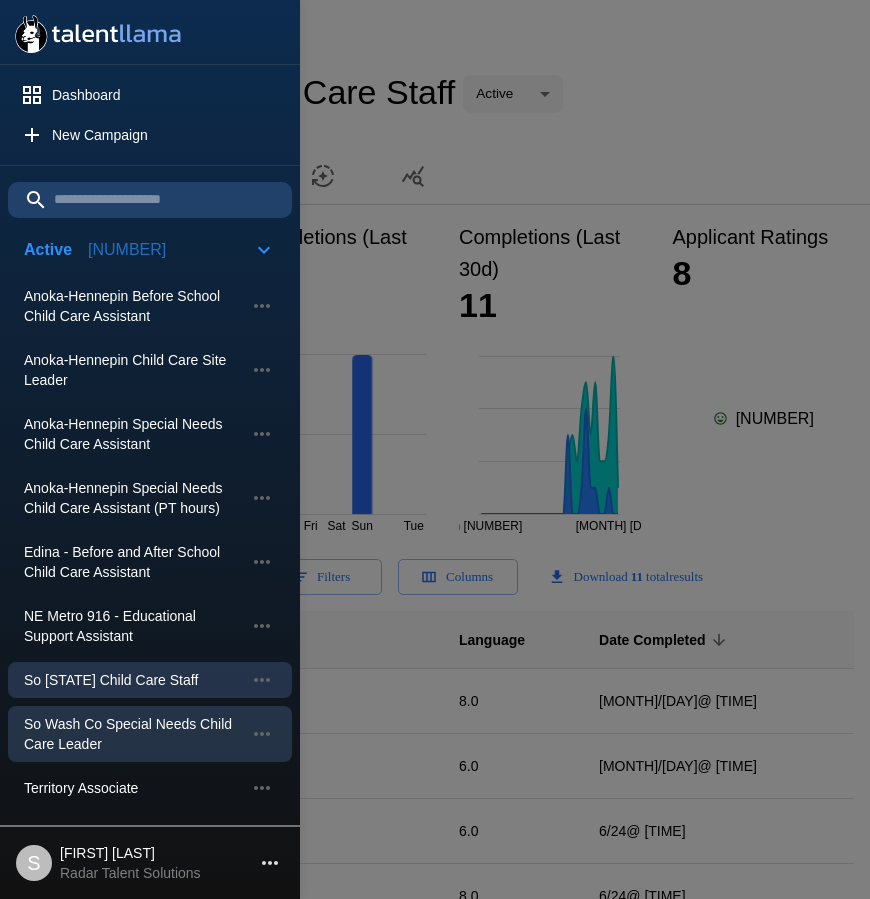 click on "So Wash Co Special Needs Child Care Leader" at bounding box center (134, 306) 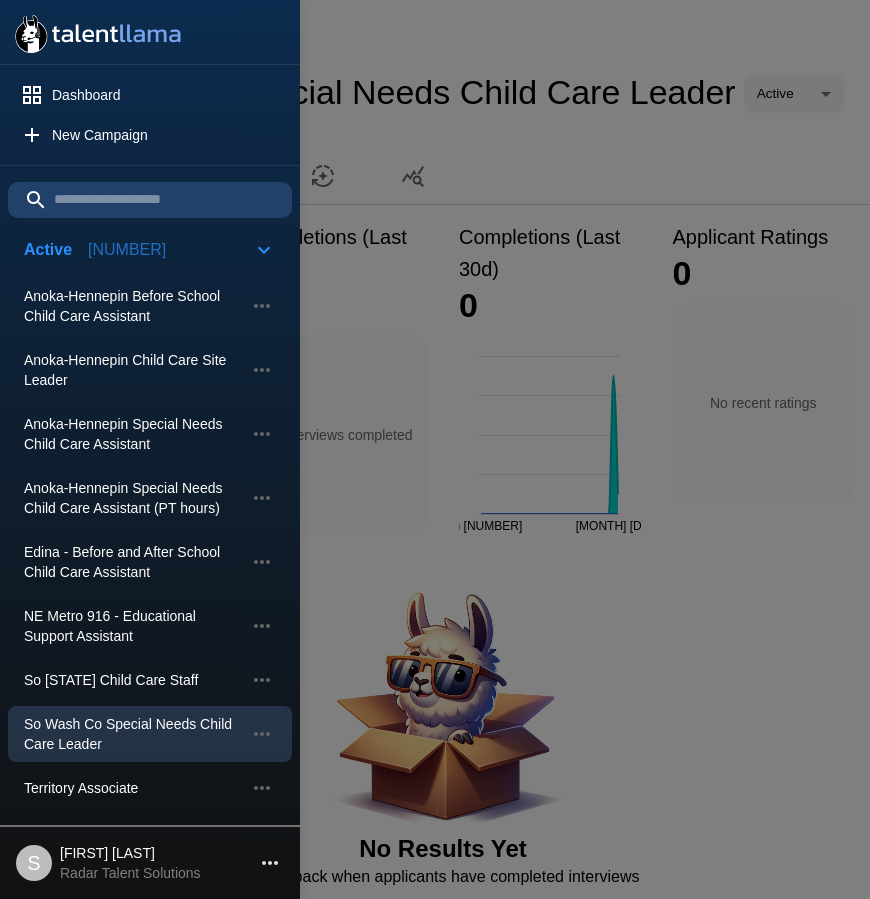 click at bounding box center [435, 449] 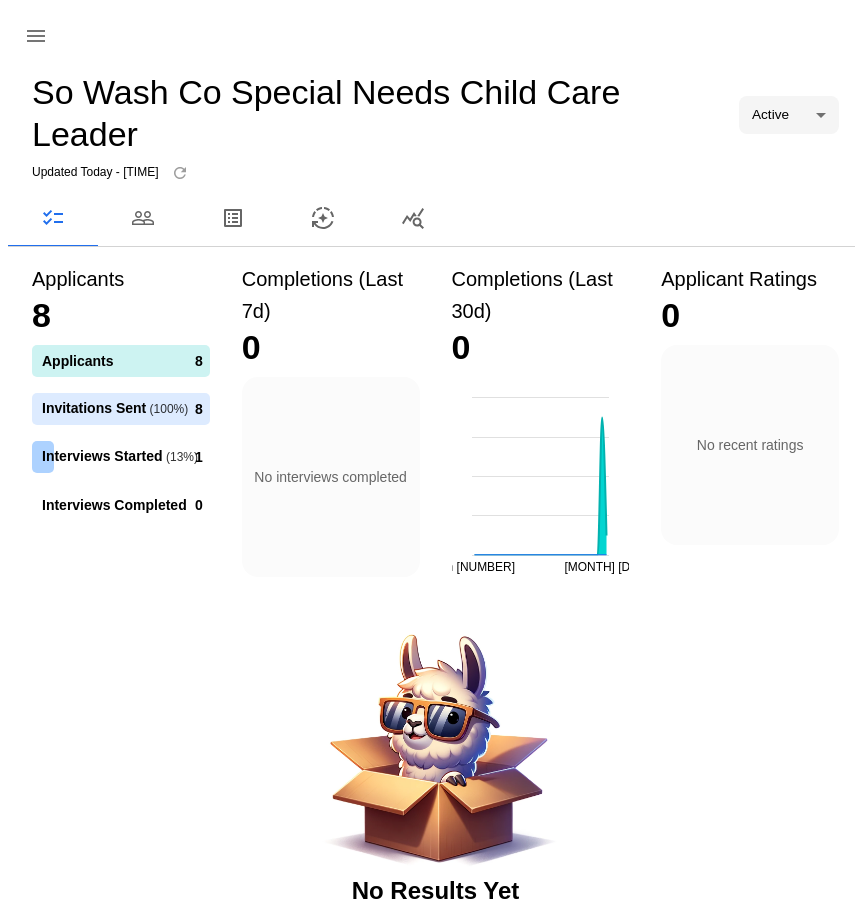 click at bounding box center [143, 218] 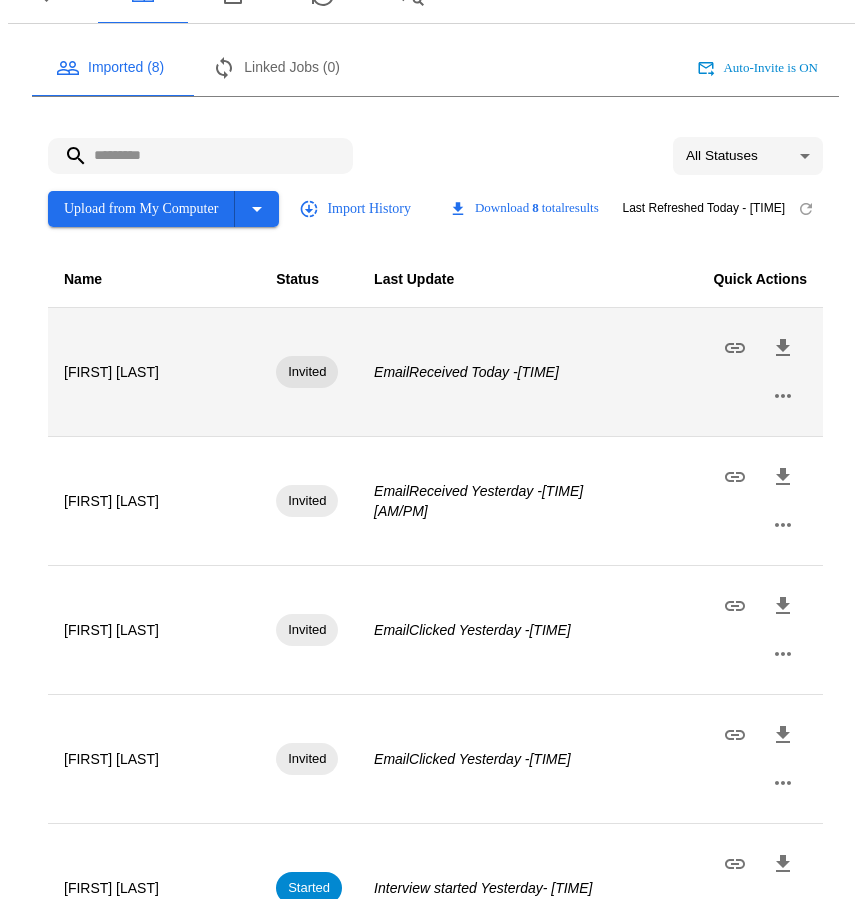 scroll, scrollTop: 300, scrollLeft: 0, axis: vertical 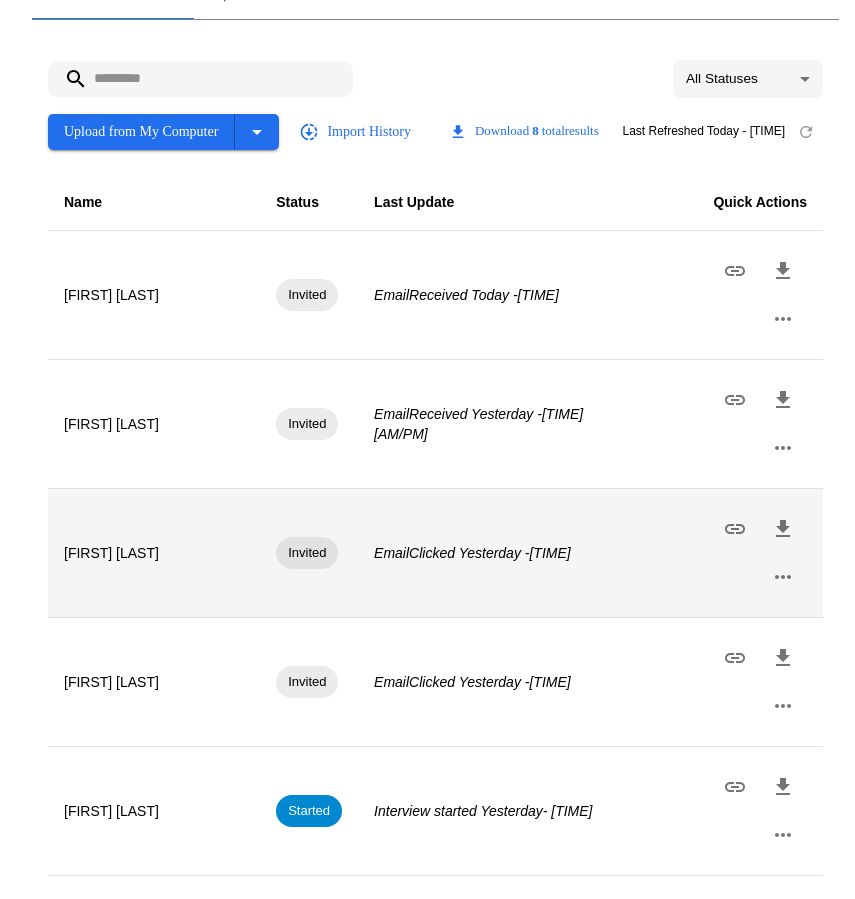 click at bounding box center [783, 319] 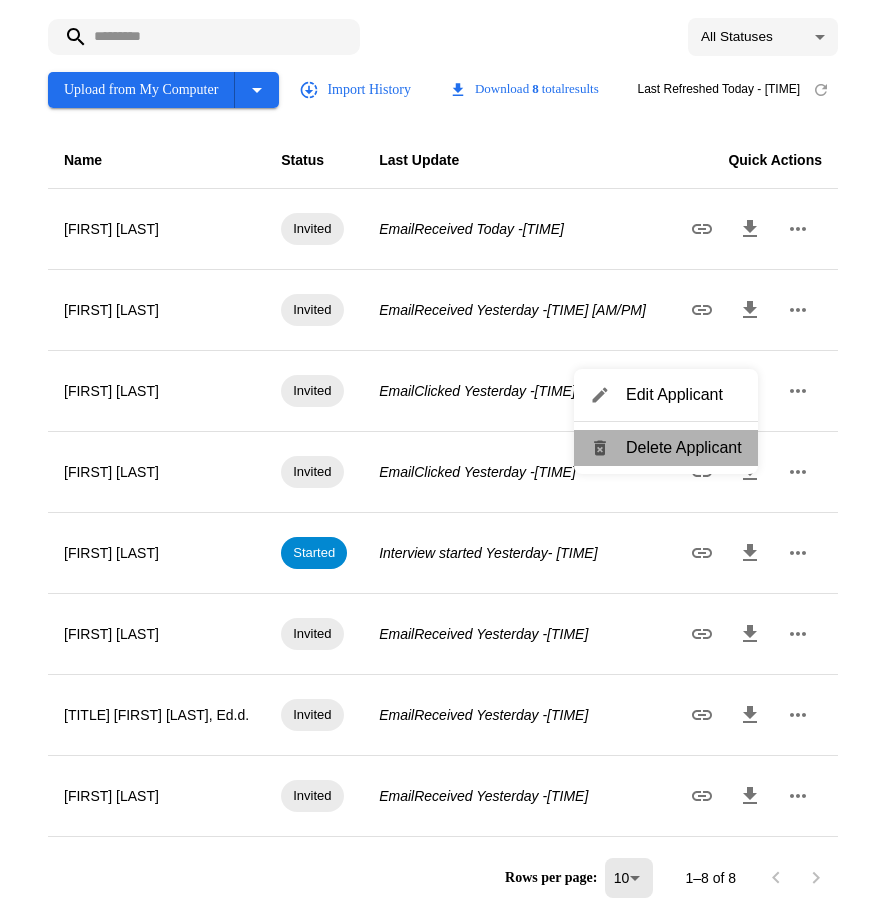 click on "Delete Applicant" at bounding box center [684, 395] 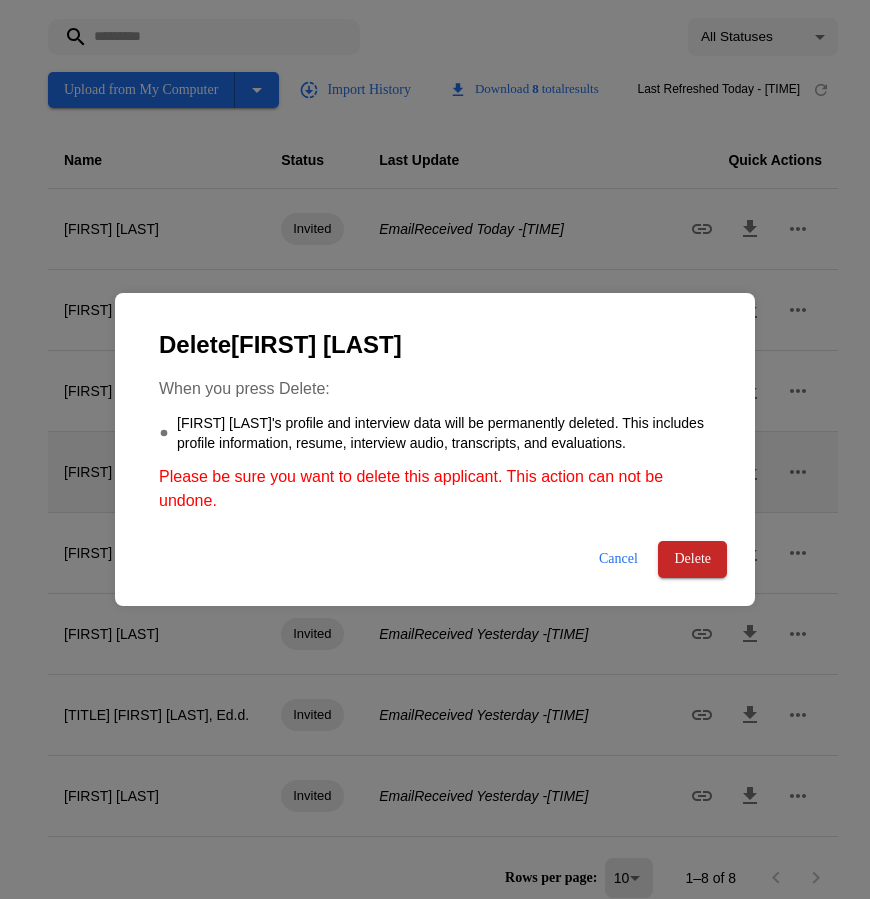drag, startPoint x: 702, startPoint y: 573, endPoint x: 646, endPoint y: 557, distance: 58.24088 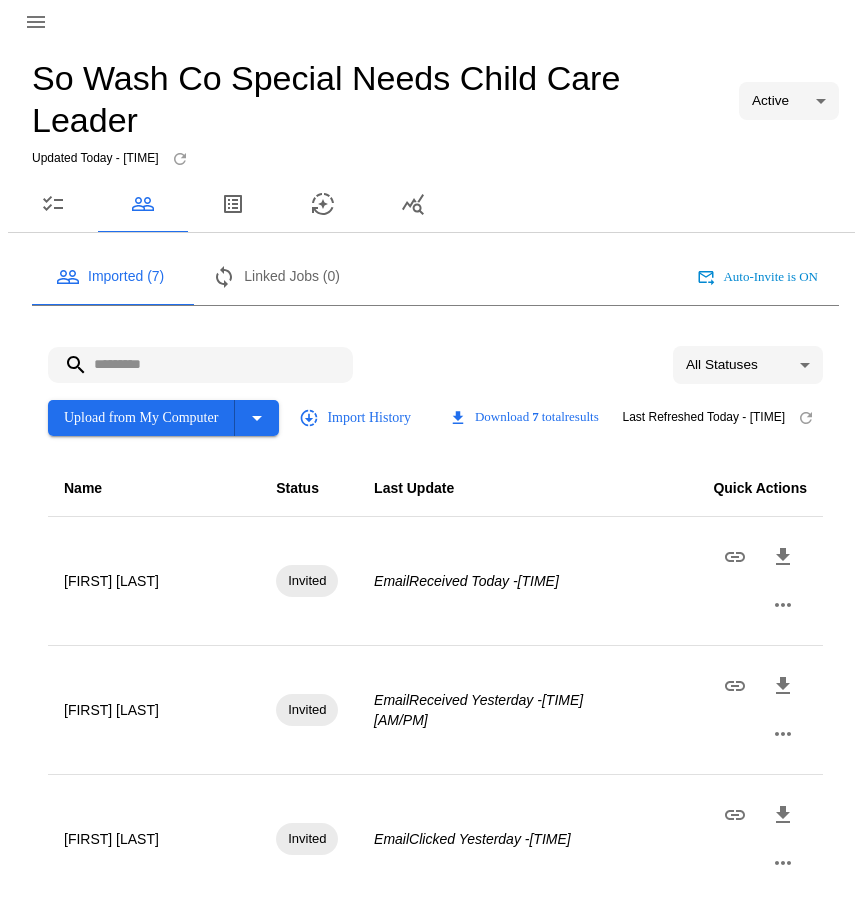 scroll, scrollTop: 0, scrollLeft: 0, axis: both 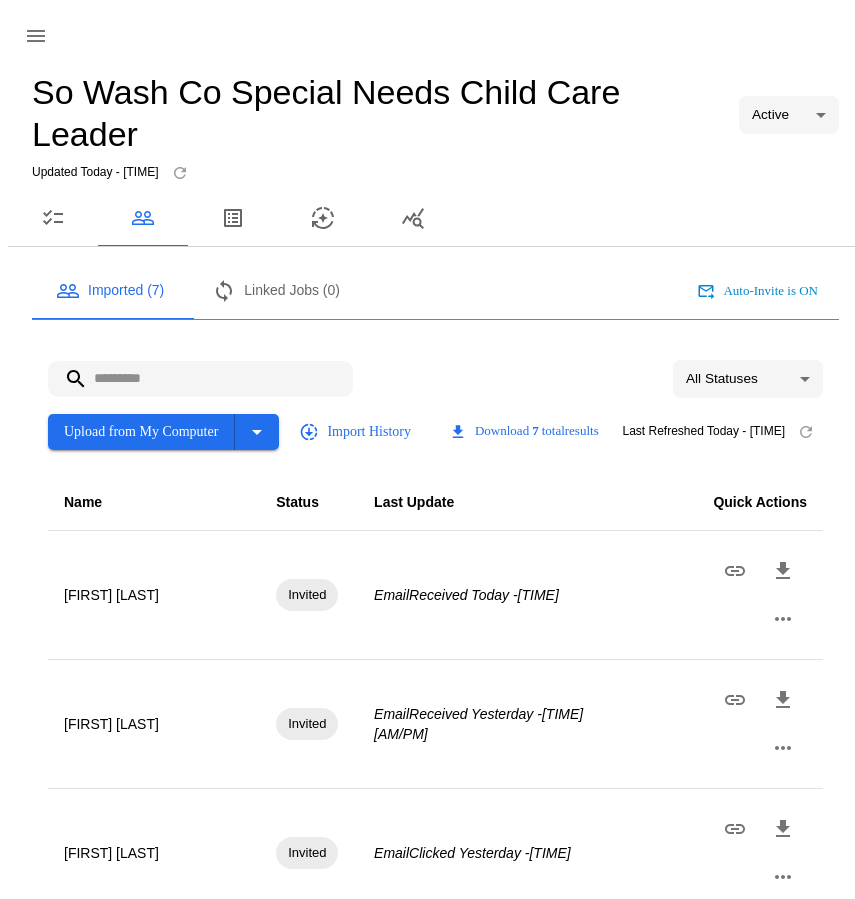 click at bounding box center (53, 218) 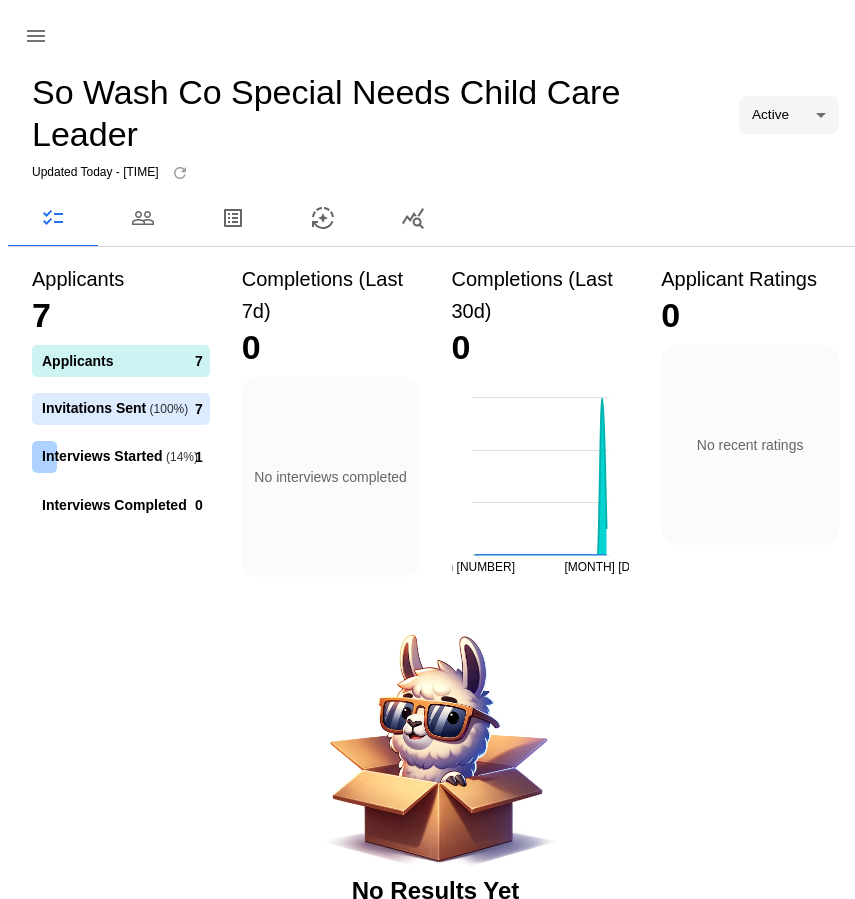 click on "So Wash Co Special Needs Child Care Leader Active **** Updated Today - [TIME] Applicants [NUMBER] Applicants [NUMBER] Invitations Sent ( 100 %) [NUMBER] Interviews Started ( 14 %) [NUMBER] Interviews Completed [NUMBER] Completions (Last 7d) [NUMBER] No interviews completed Completions (Last 30d) [NUMBER] Jun [NUMBER] Jul [NUMBER] Applicant Ratings [NUMBER] No recent ratings No Results Yet Come back when applicants have completed interviews Updated Today - [TIME]" at bounding box center (435, 534) 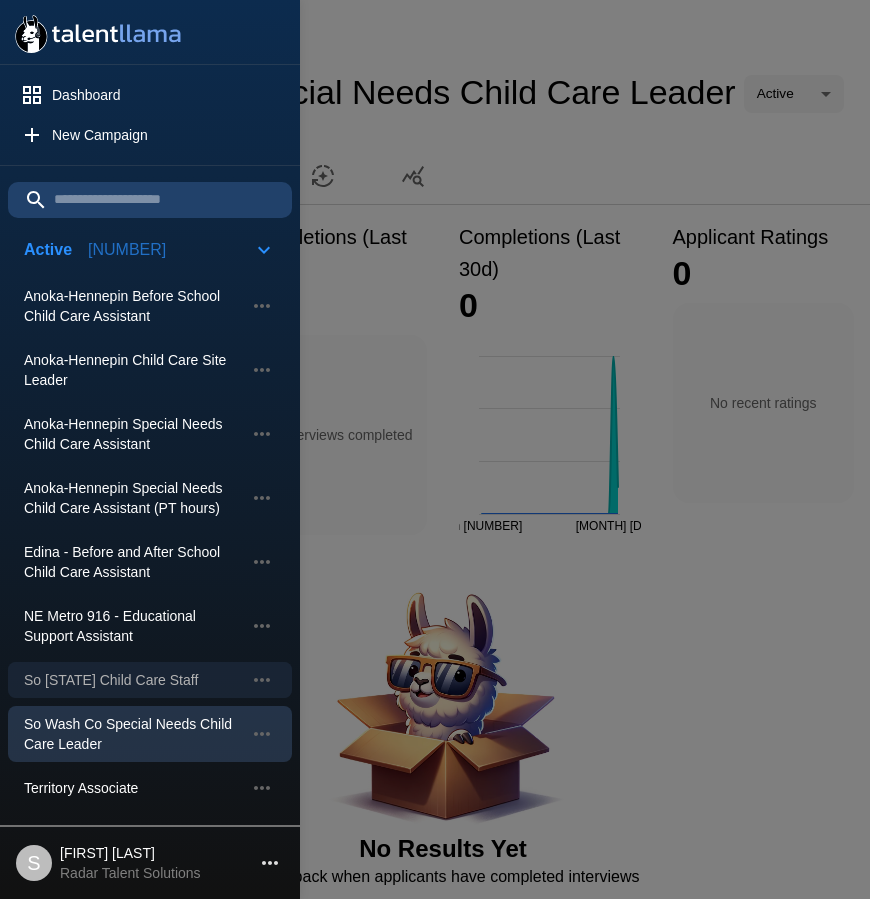 click on "So [STATE] Child Care Staff" at bounding box center [134, 306] 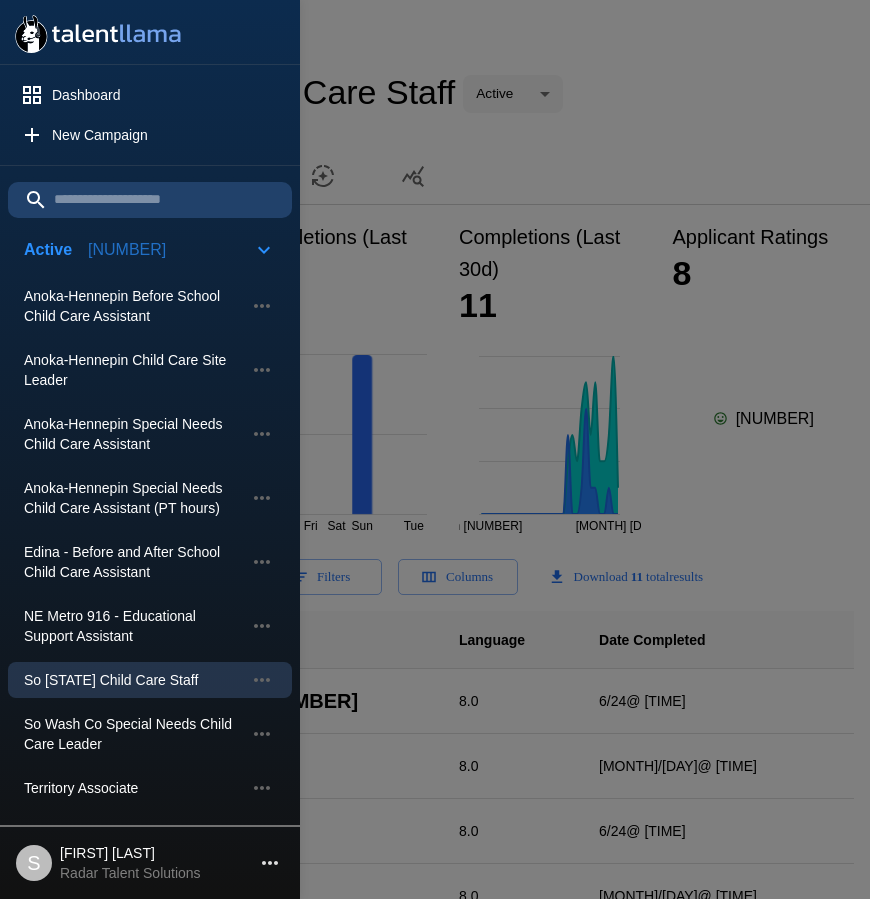 click at bounding box center [435, 449] 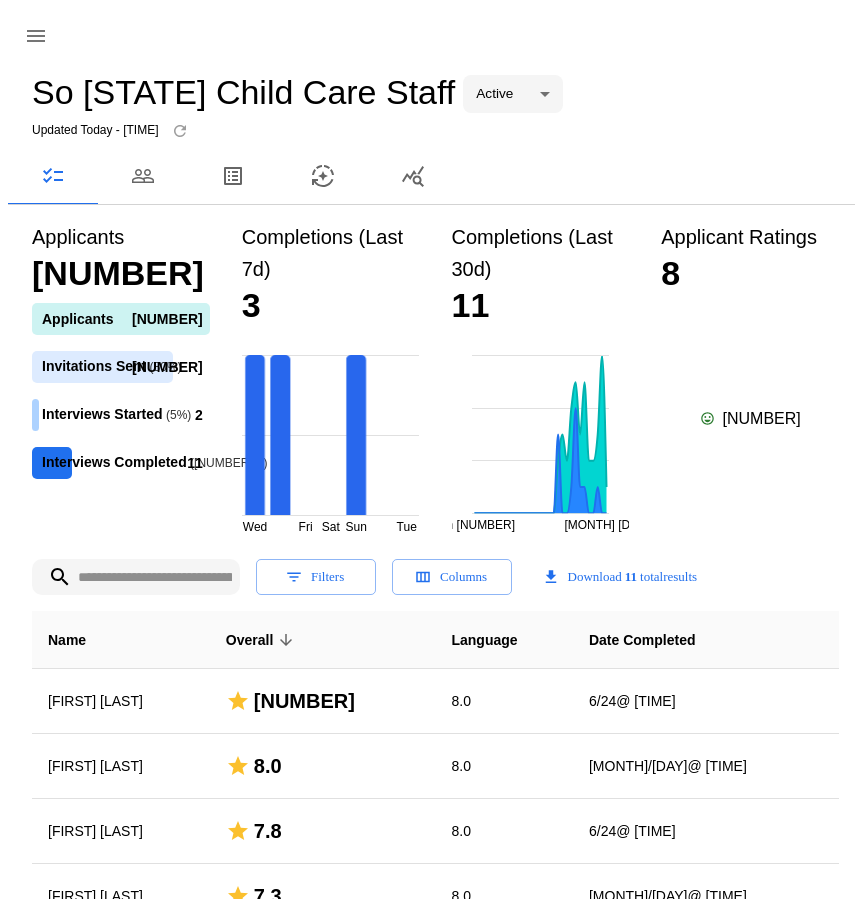 click on "Date Completed" at bounding box center [706, 640] 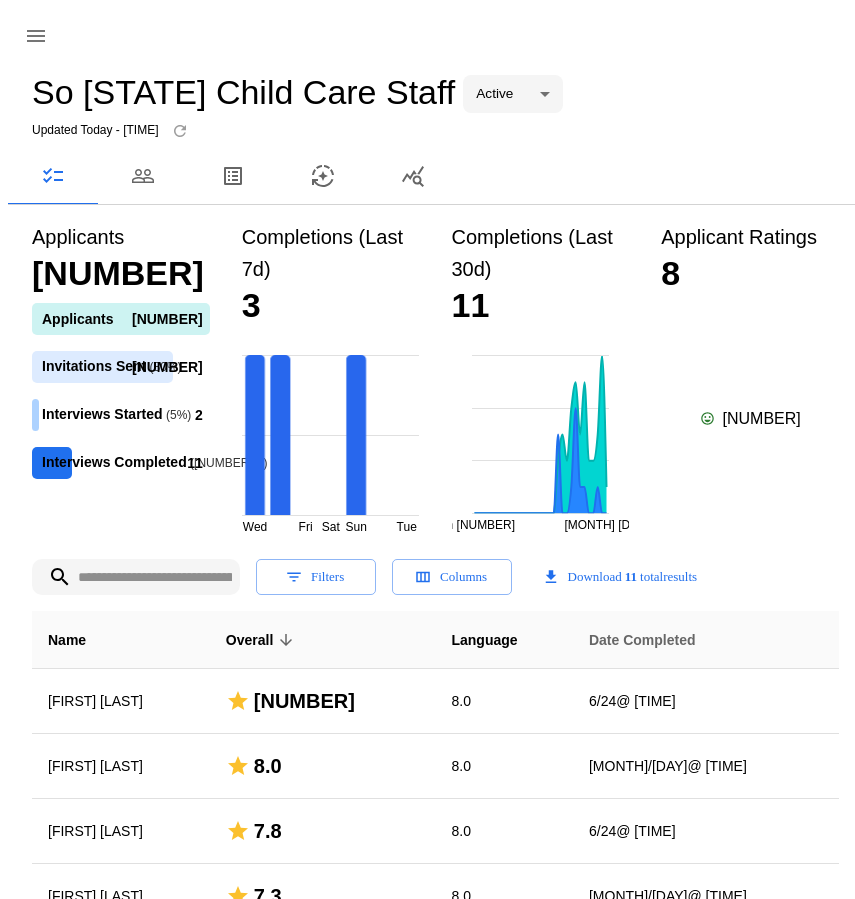 click on "Date Completed" at bounding box center (67, 640) 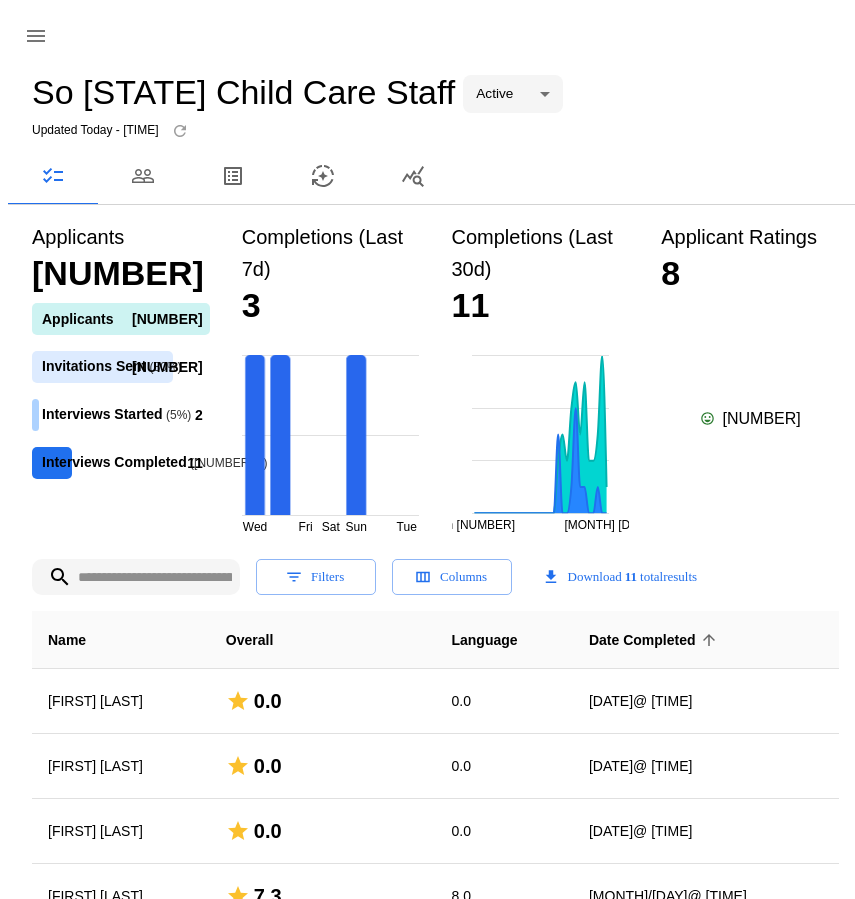 click on "Date Completed" at bounding box center (655, 640) 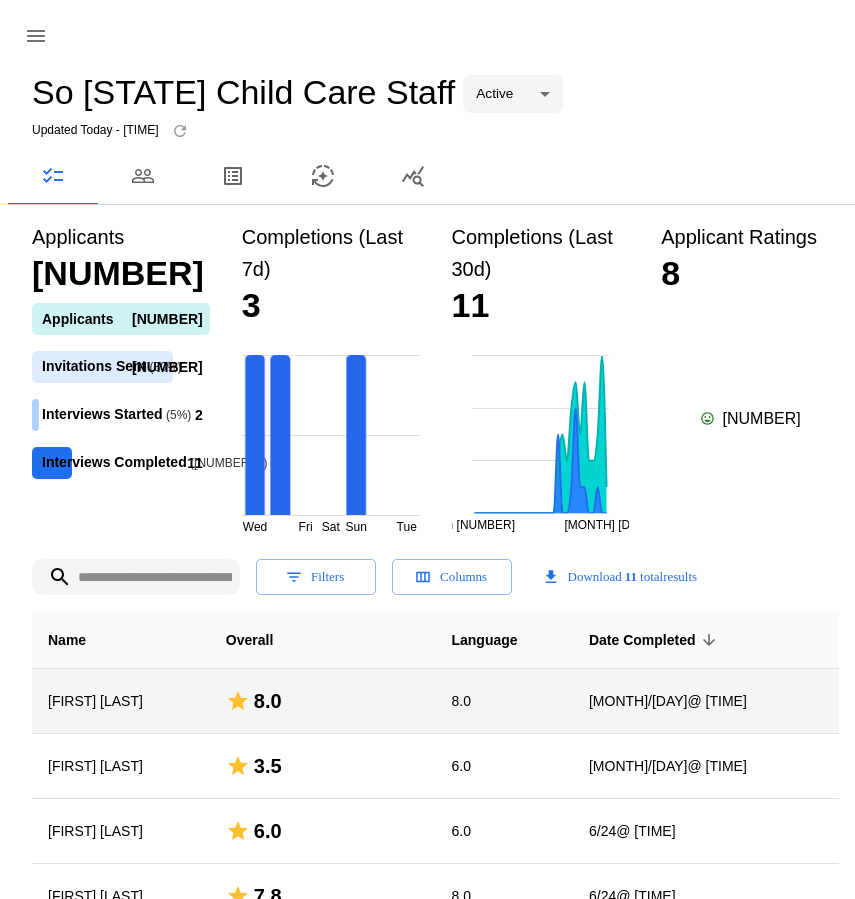 click on "[FIRST] [LAST]" at bounding box center (121, 701) 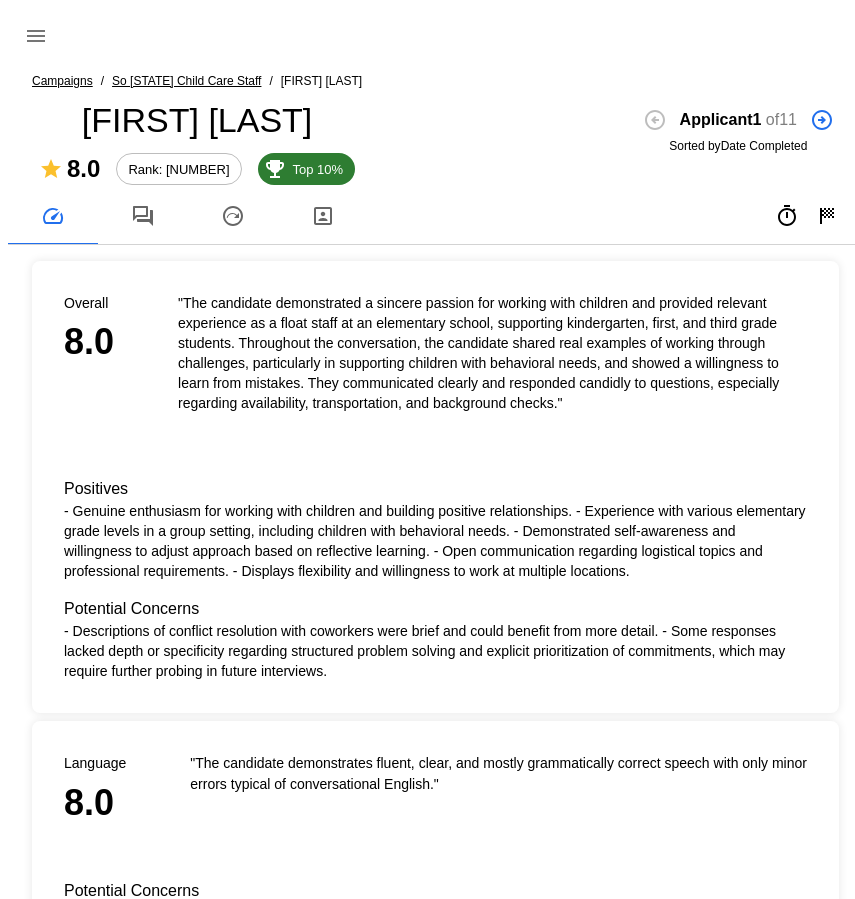 click at bounding box center [143, 216] 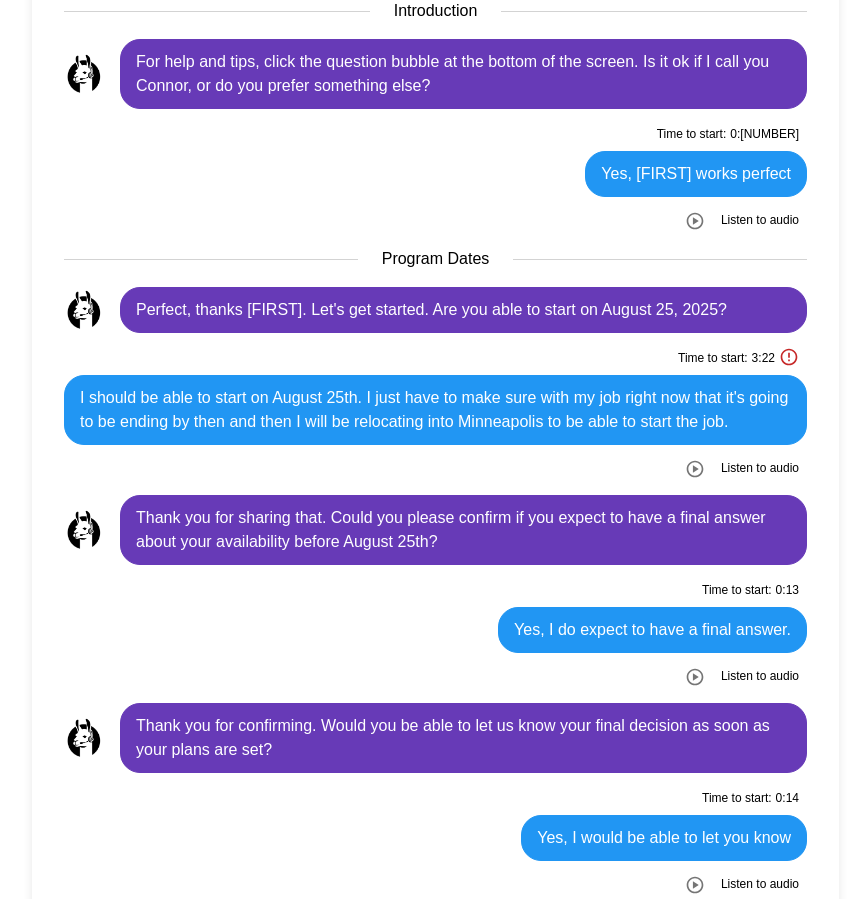 scroll, scrollTop: 300, scrollLeft: 0, axis: vertical 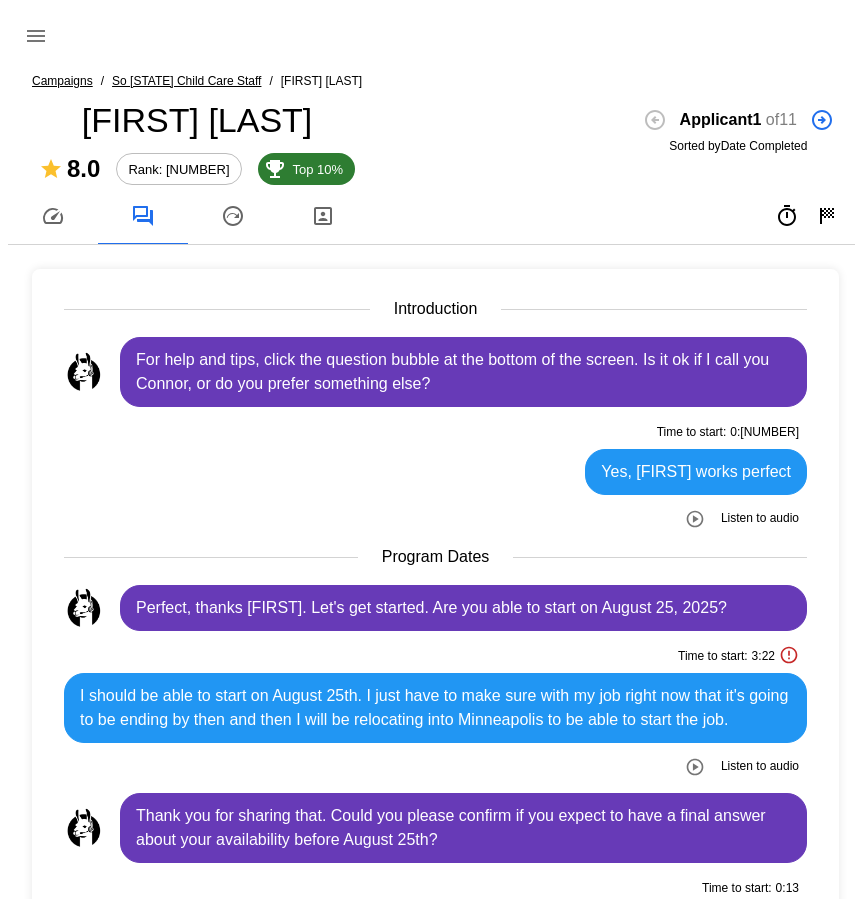 click on "So [STATE] Child Care Staff" at bounding box center (62, 81) 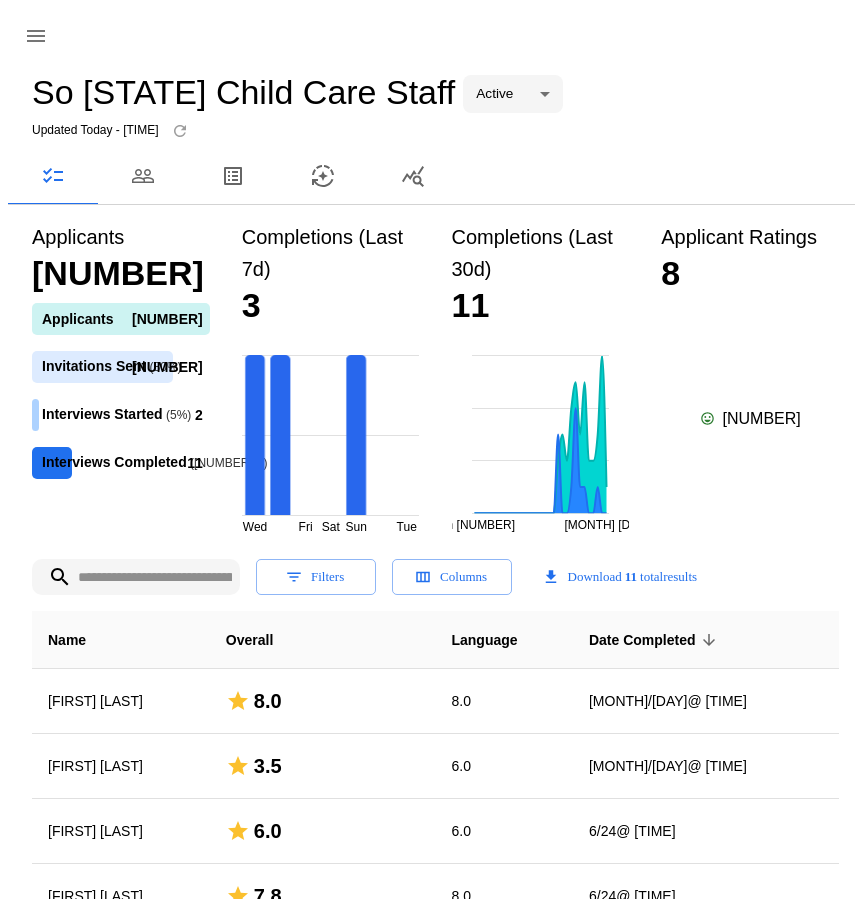 click on "Date Completed" at bounding box center [655, 640] 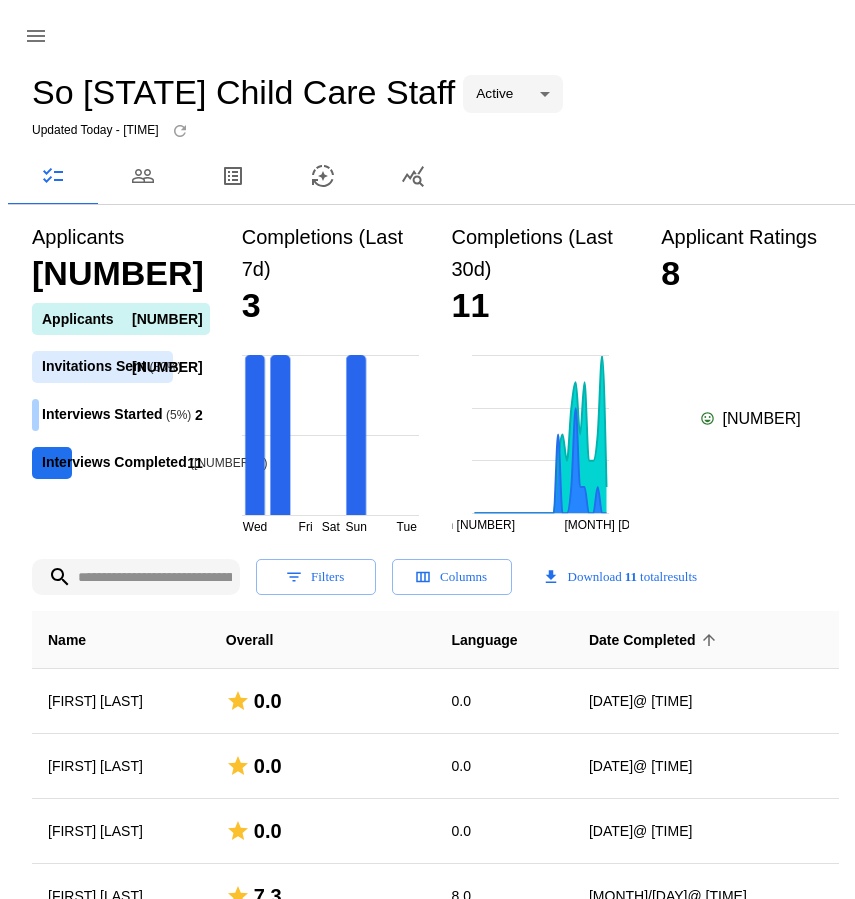 click on "Date Completed" at bounding box center [655, 640] 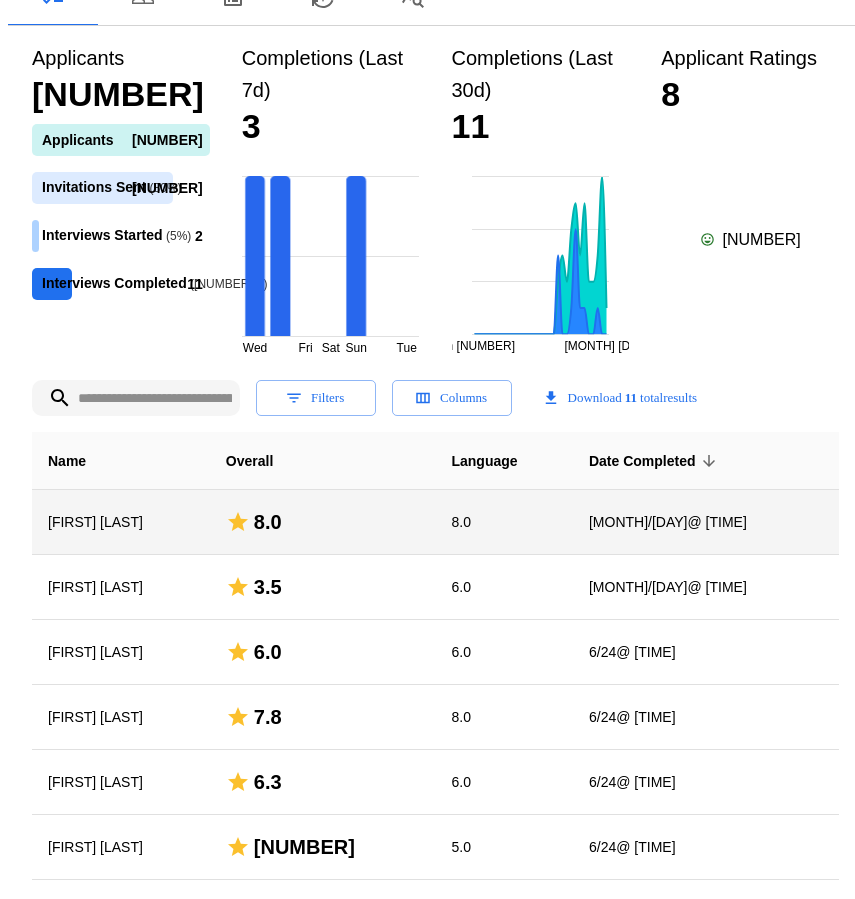 scroll, scrollTop: 140, scrollLeft: 0, axis: vertical 